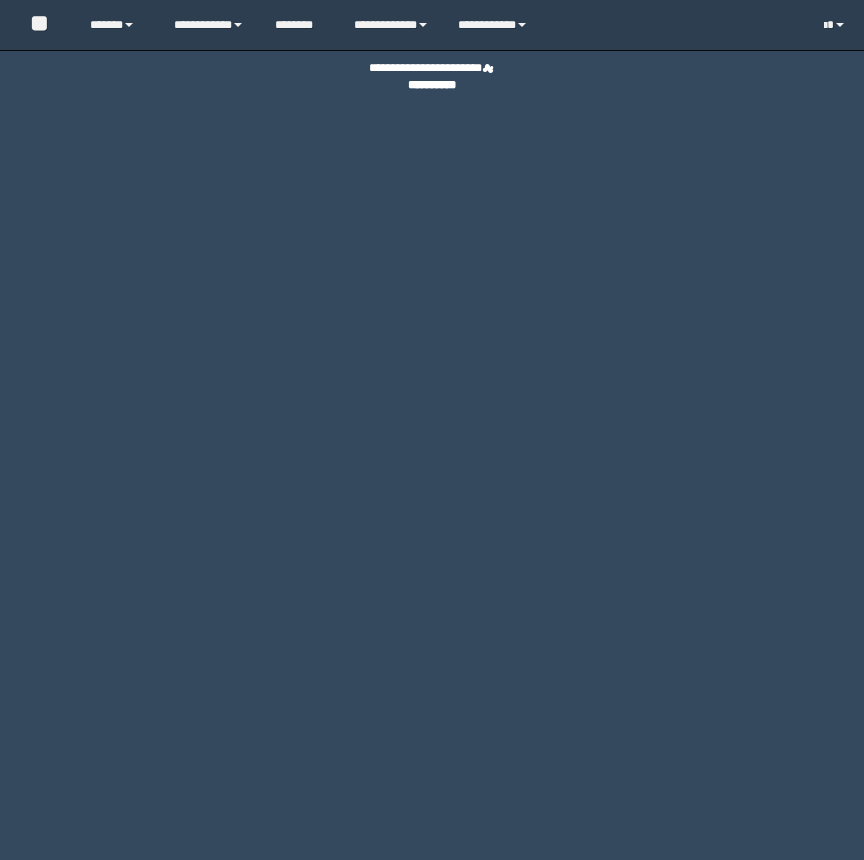 scroll, scrollTop: 0, scrollLeft: 0, axis: both 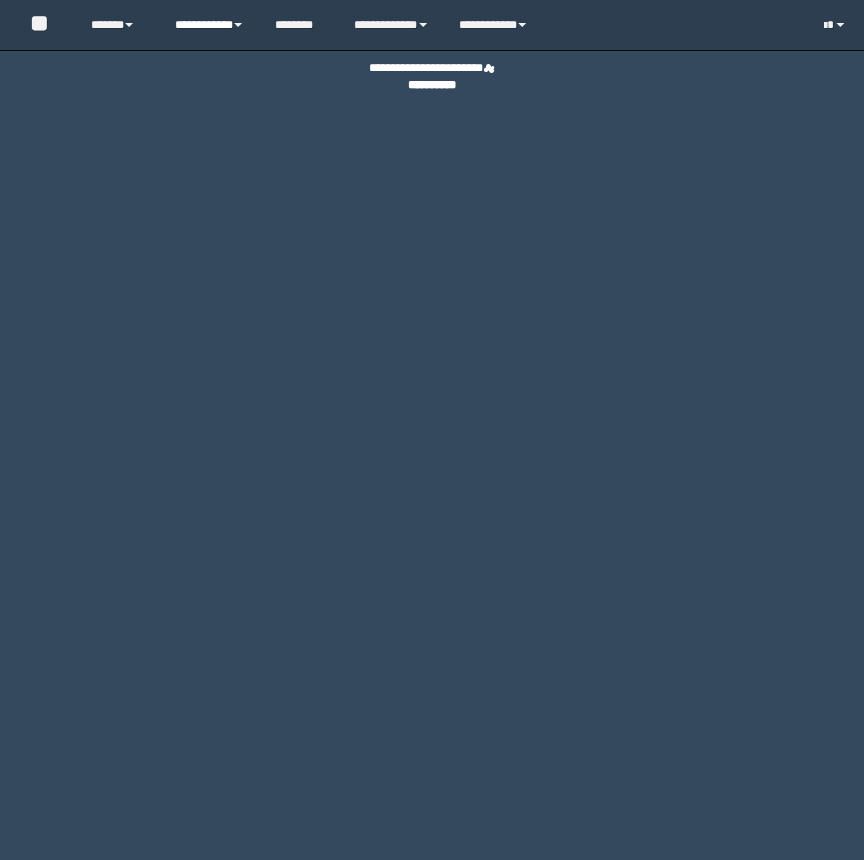 click on "**********" at bounding box center (209, 25) 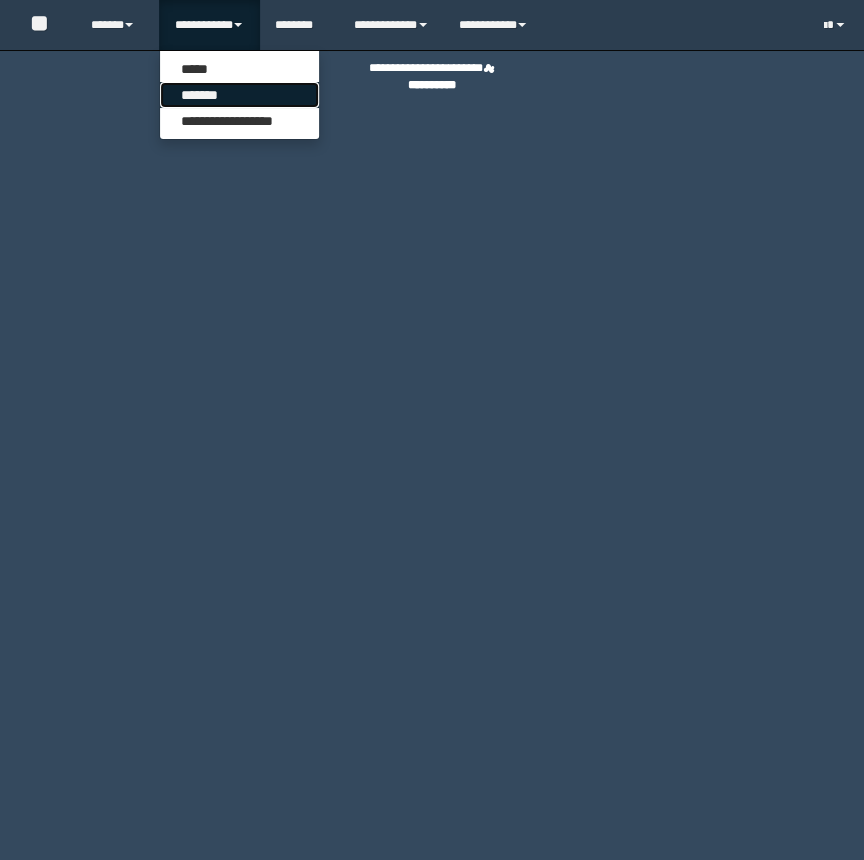 click on "*******" at bounding box center [239, 95] 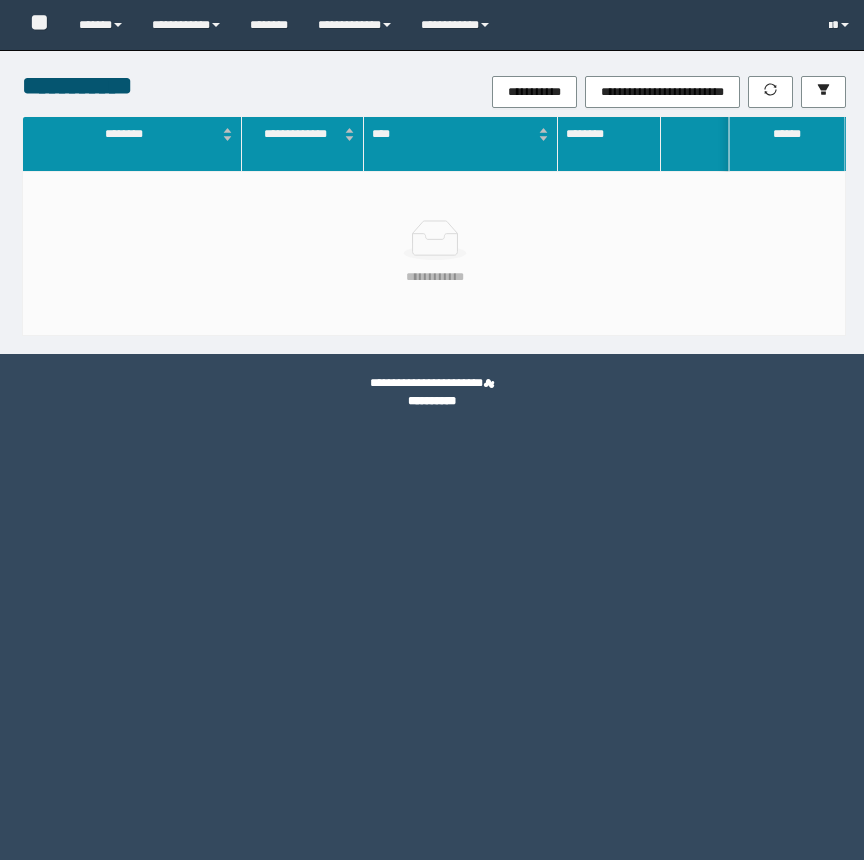 scroll, scrollTop: 0, scrollLeft: 0, axis: both 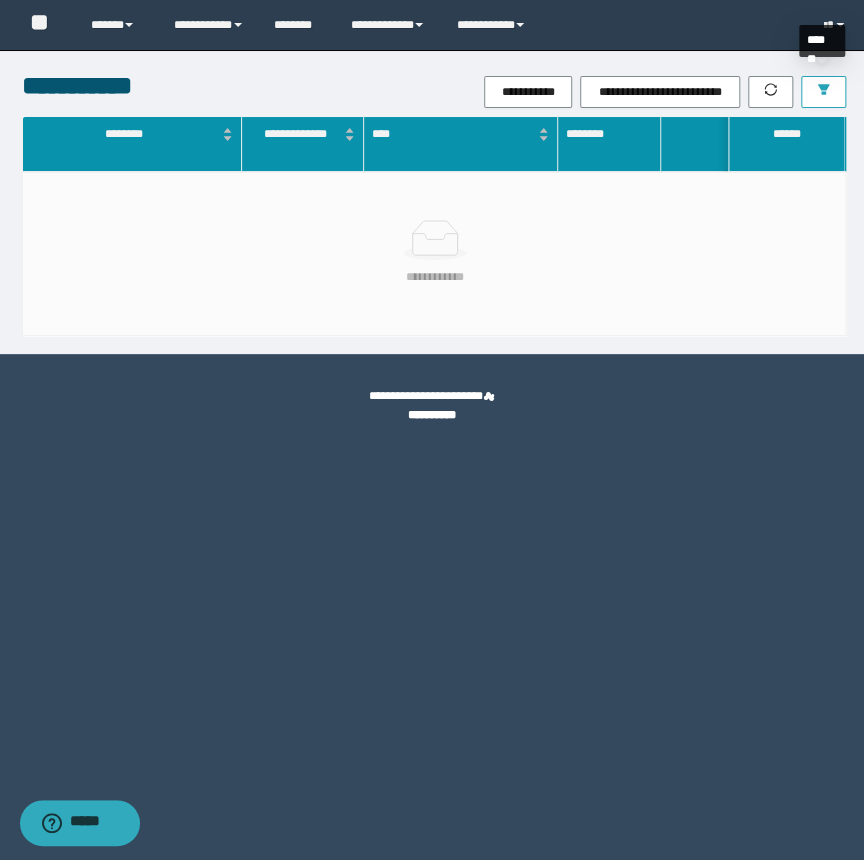 click 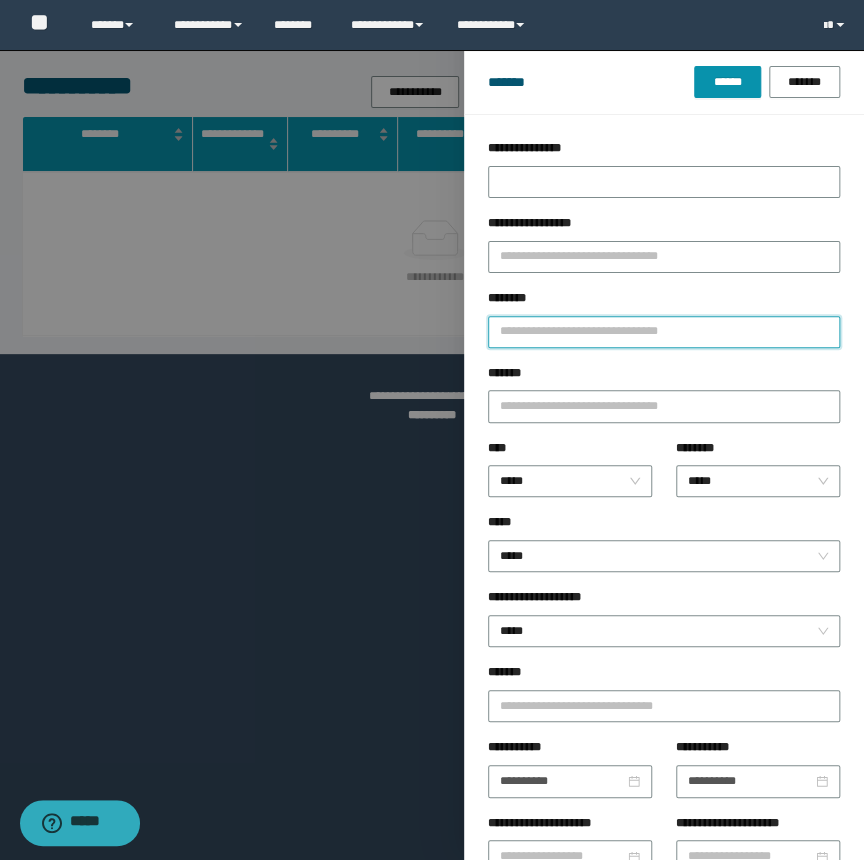click on "********" at bounding box center [664, 332] 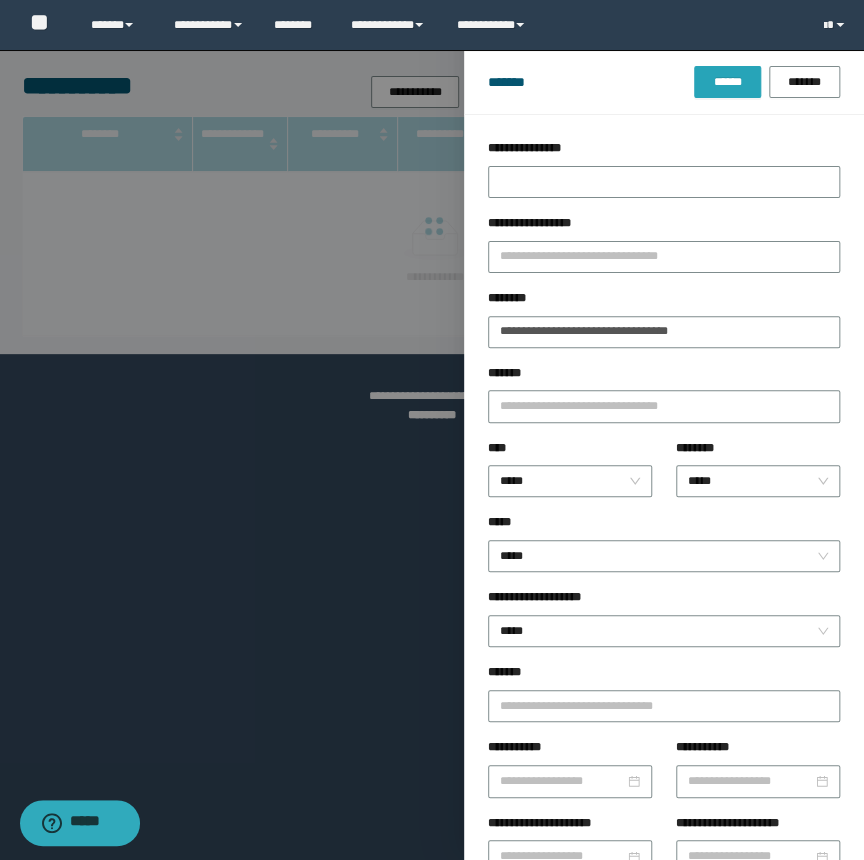 click on "******" at bounding box center [727, 82] 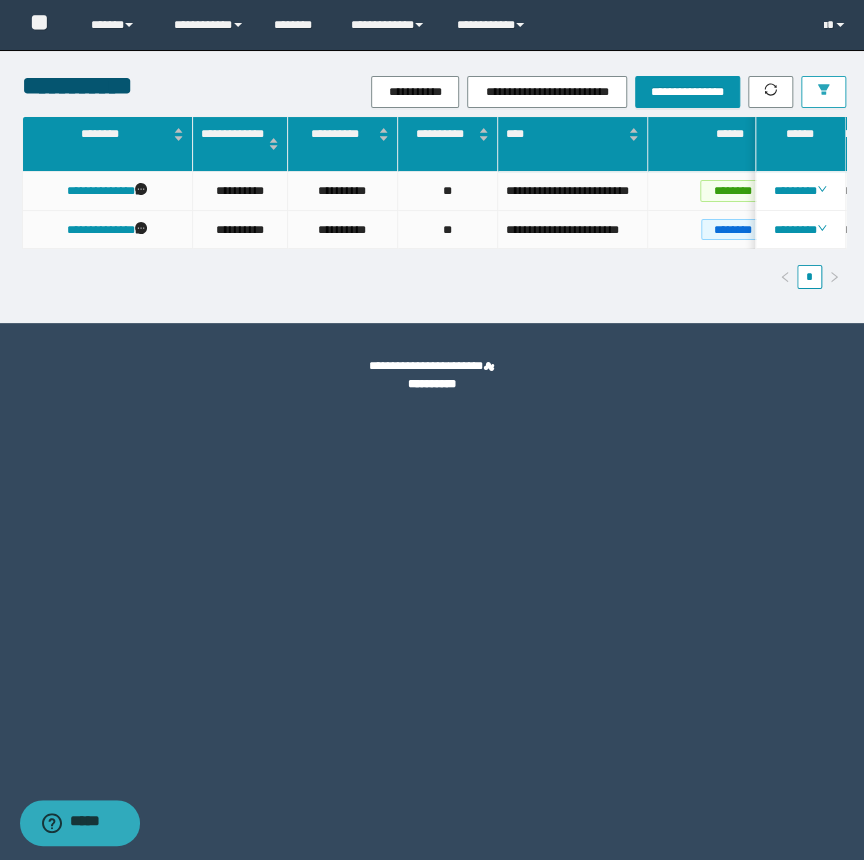 scroll, scrollTop: 0, scrollLeft: 380, axis: horizontal 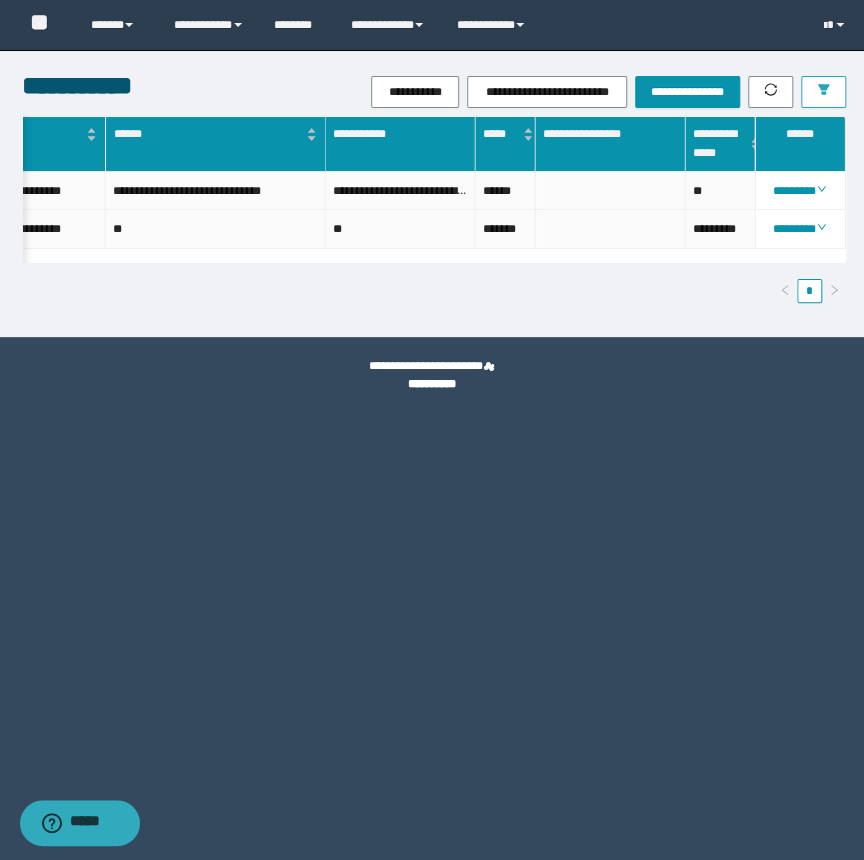 click 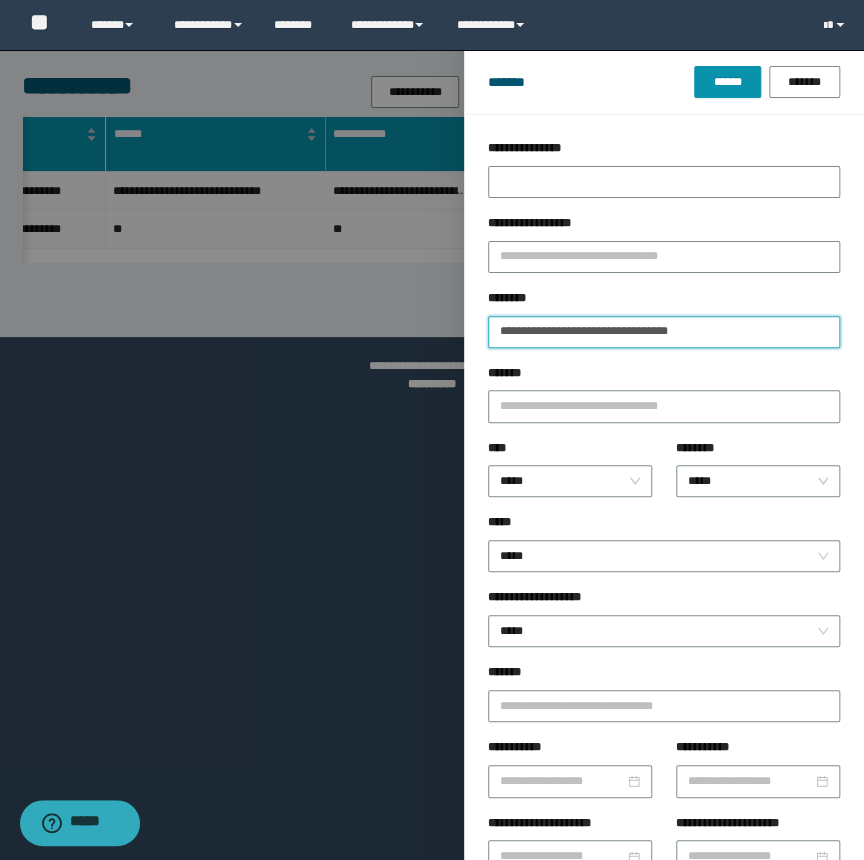drag, startPoint x: 738, startPoint y: 338, endPoint x: 372, endPoint y: 339, distance: 366.00137 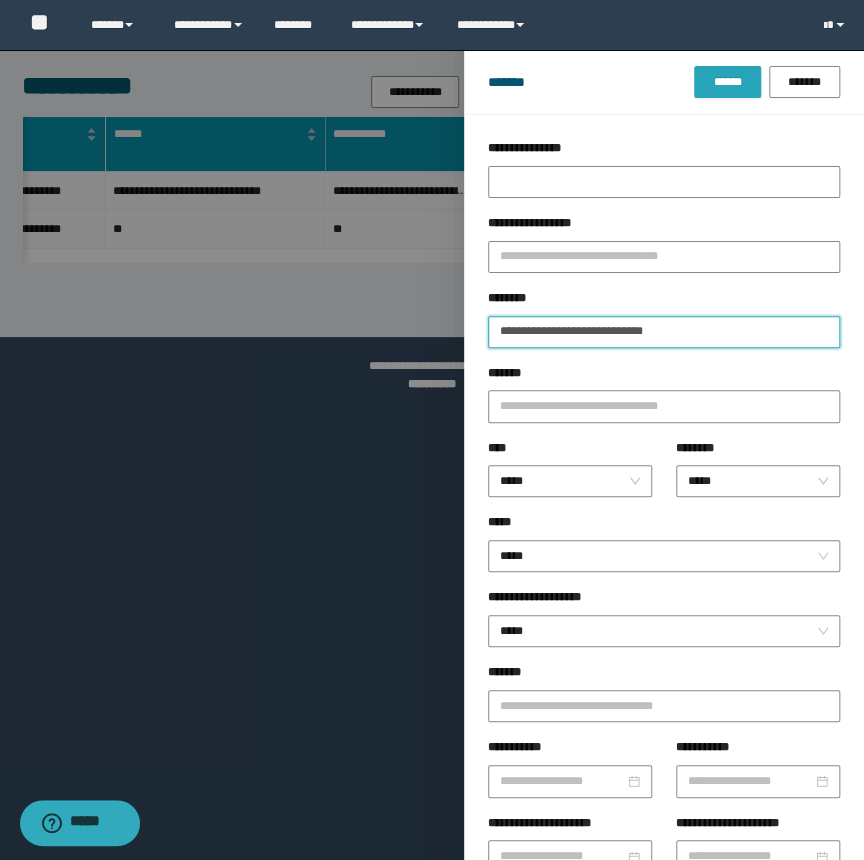 type on "**********" 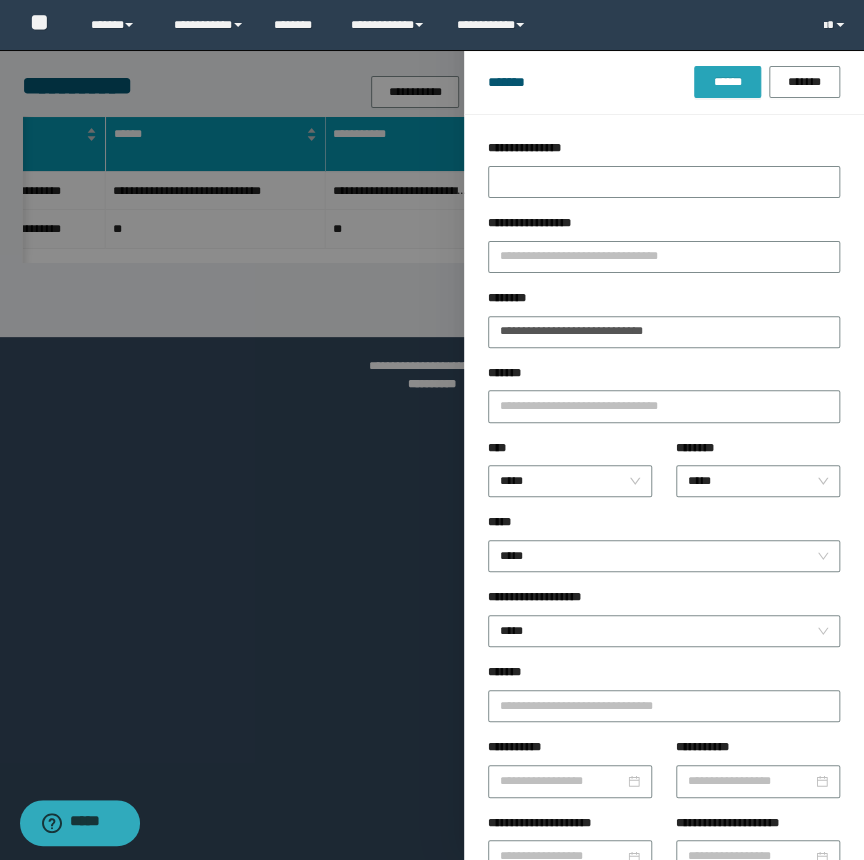click on "******" at bounding box center (727, 82) 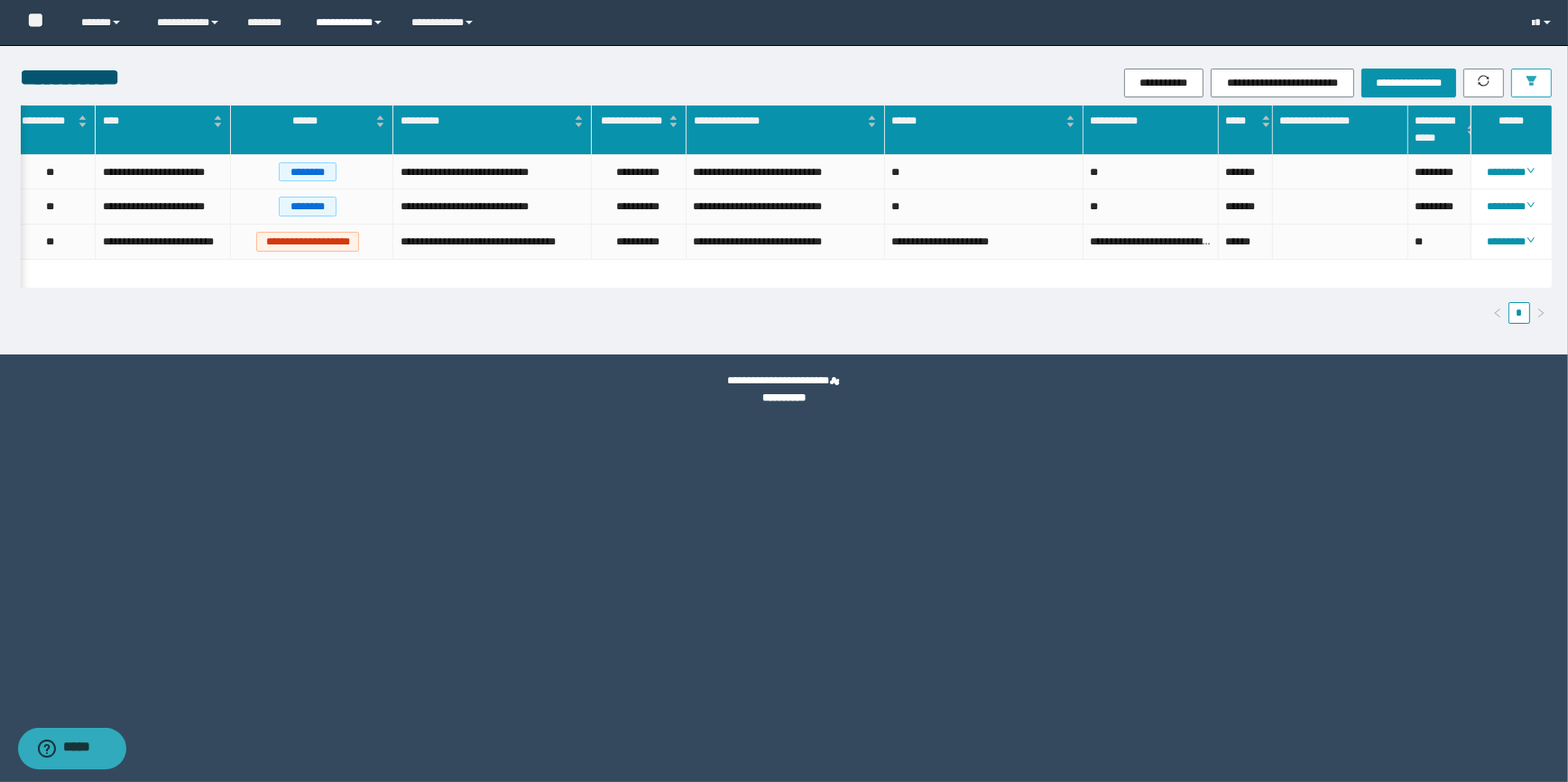 scroll, scrollTop: 0, scrollLeft: 354, axis: horizontal 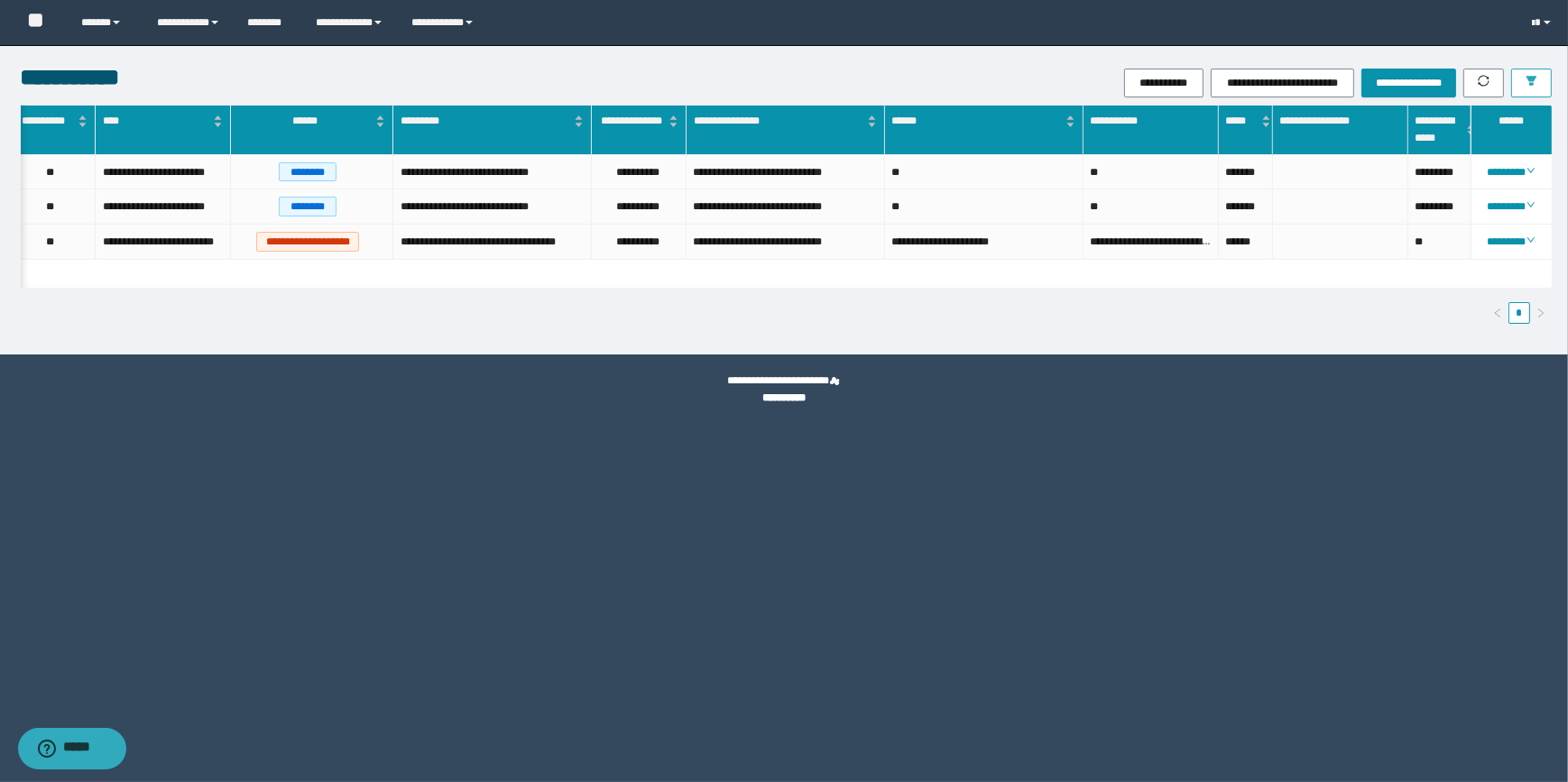 type 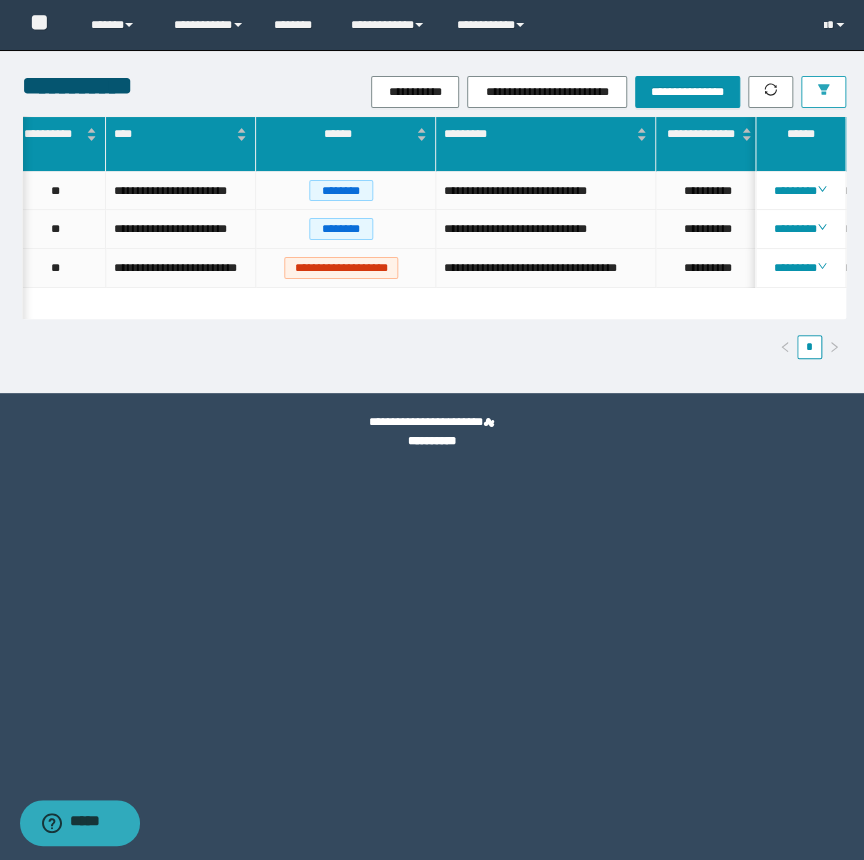 click at bounding box center [823, 92] 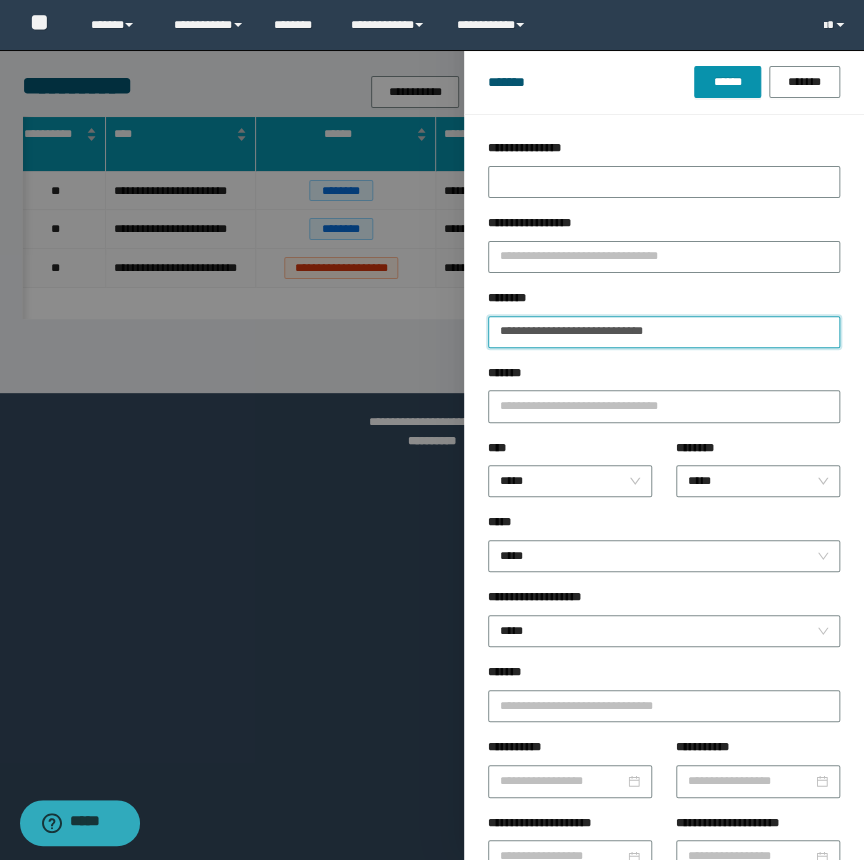 drag, startPoint x: 719, startPoint y: 327, endPoint x: 348, endPoint y: 348, distance: 371.59387 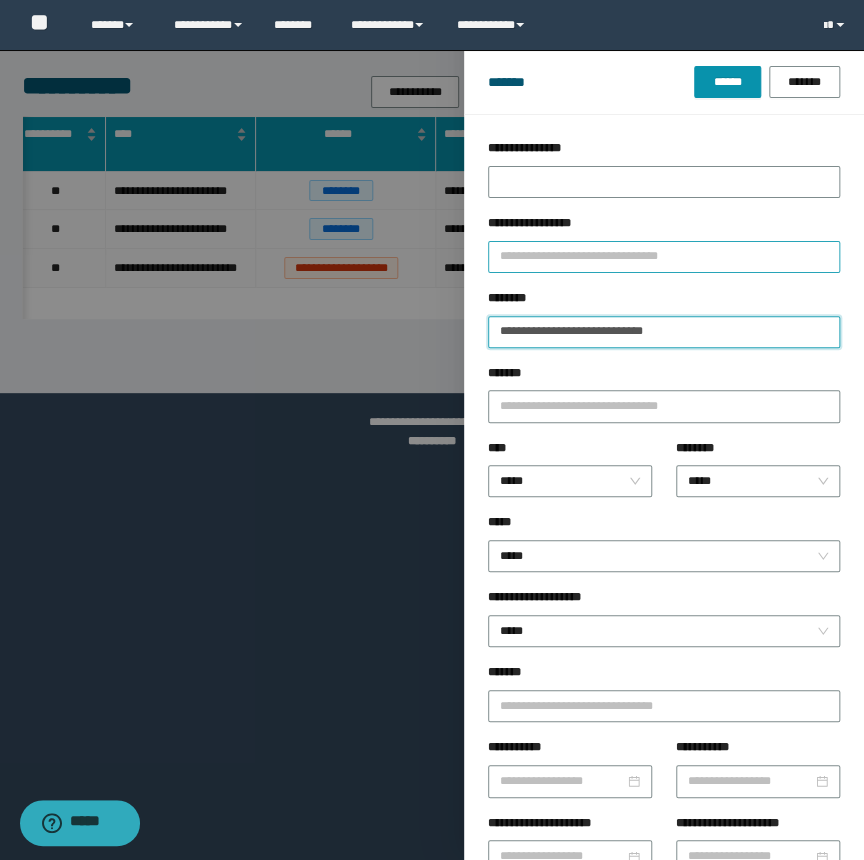 paste 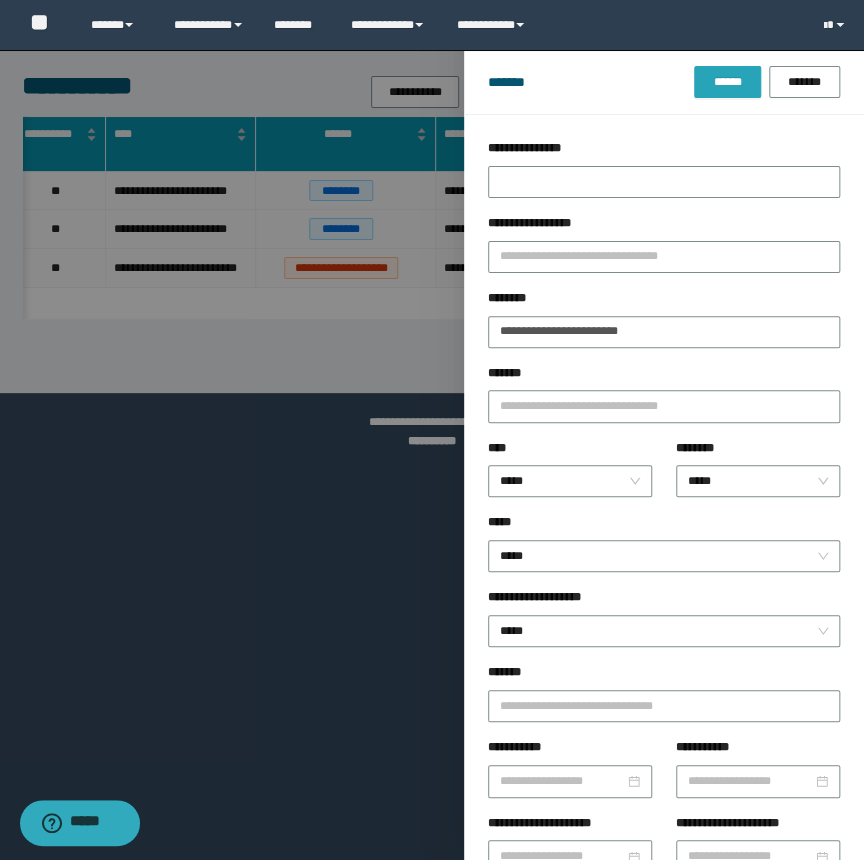 click on "******" at bounding box center (727, 82) 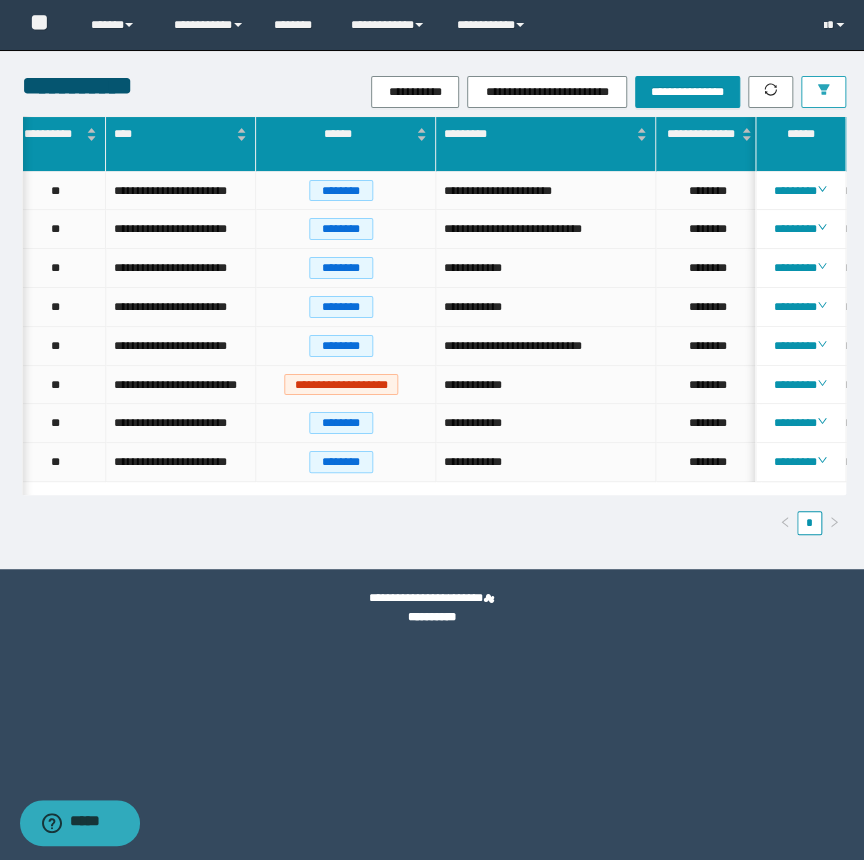 scroll, scrollTop: 0, scrollLeft: 853, axis: horizontal 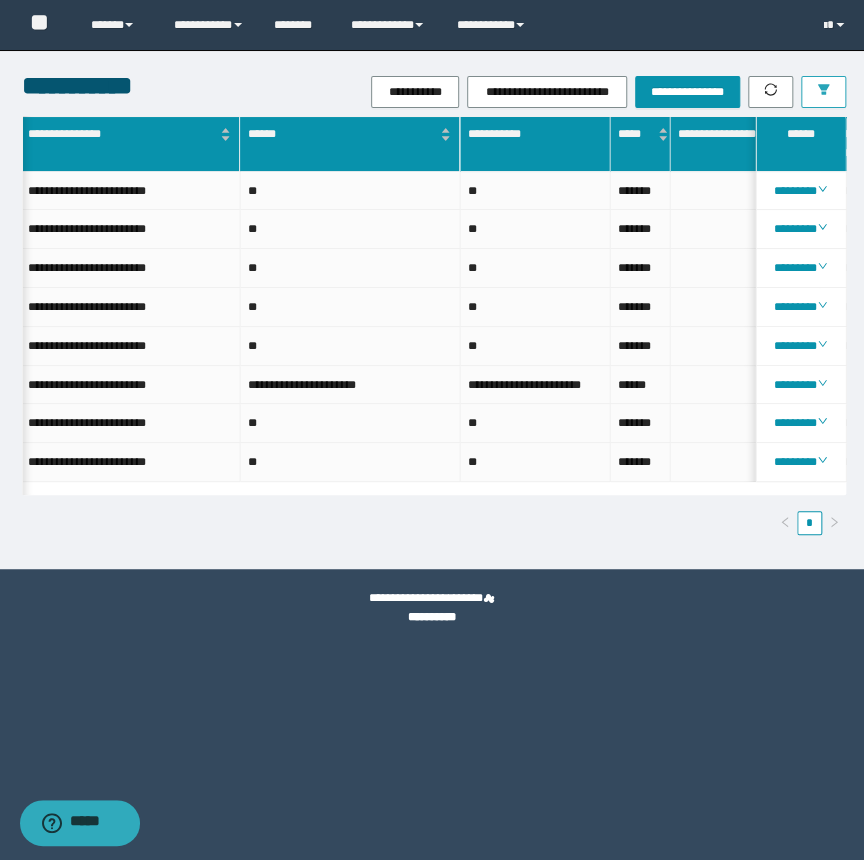 click 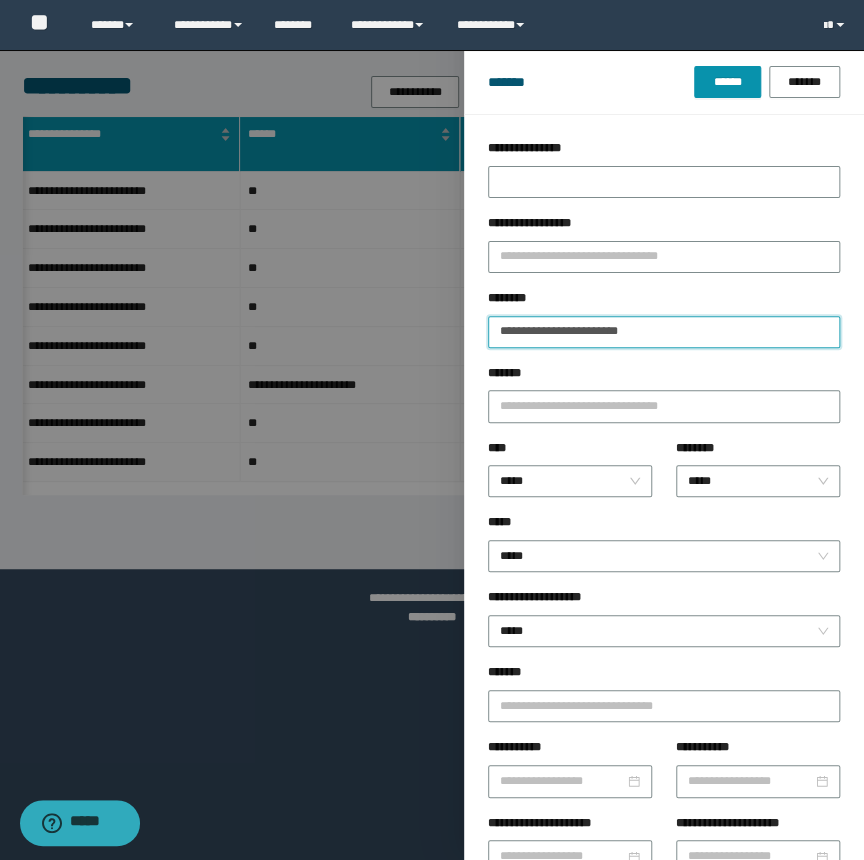 drag, startPoint x: 651, startPoint y: 339, endPoint x: 389, endPoint y: 350, distance: 262.2308 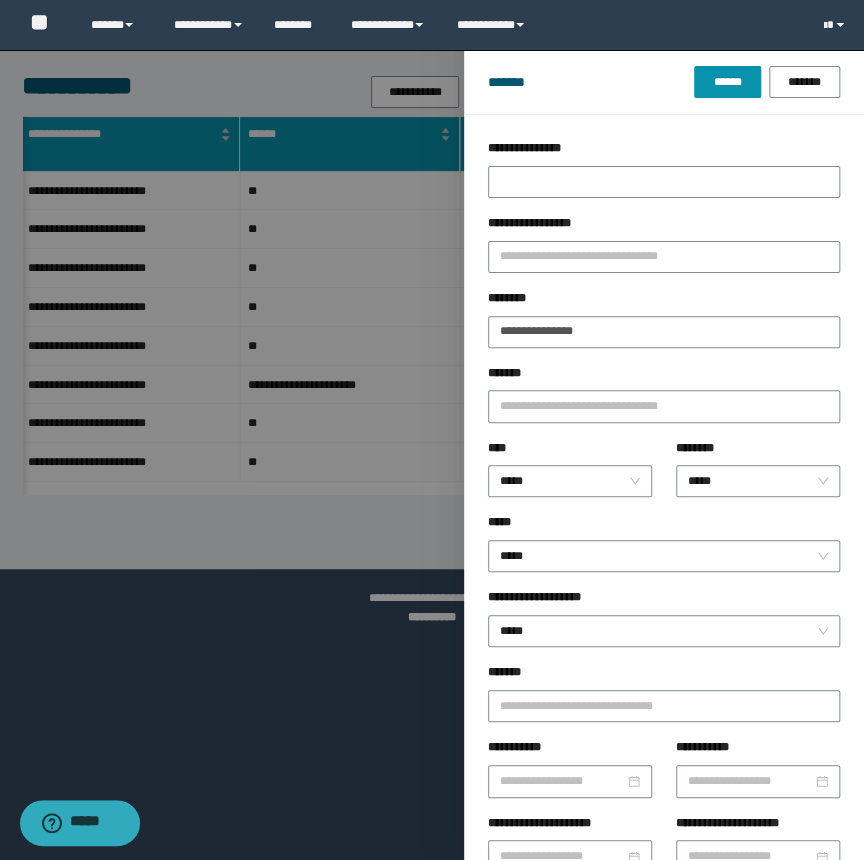 click on "******* ****** *******" at bounding box center [664, 82] 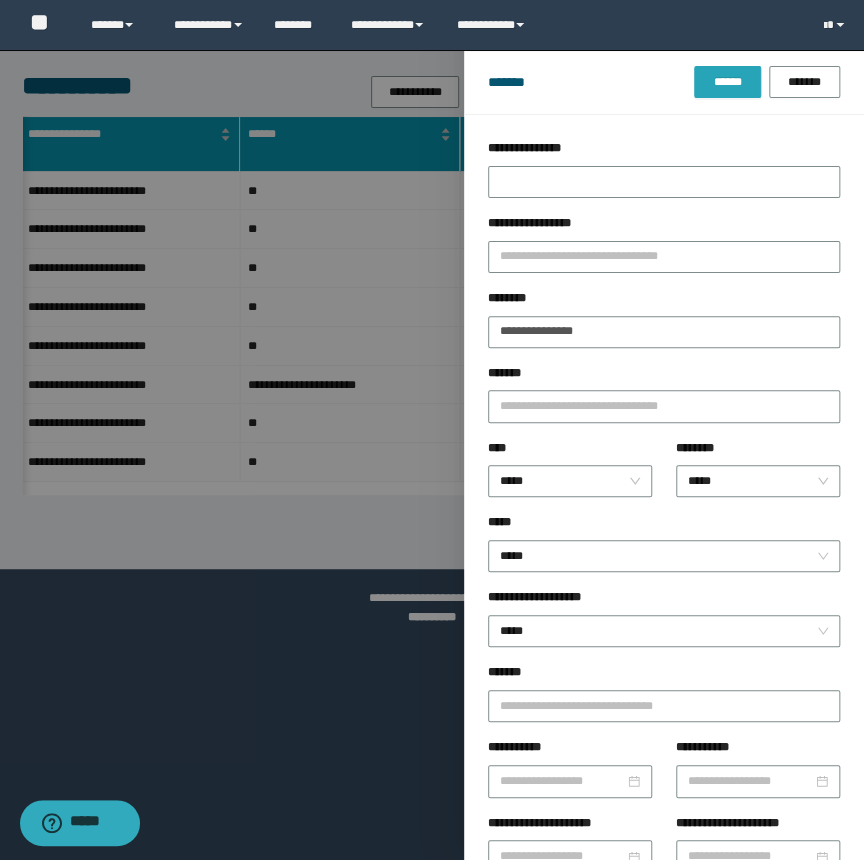 click on "******" at bounding box center [727, 82] 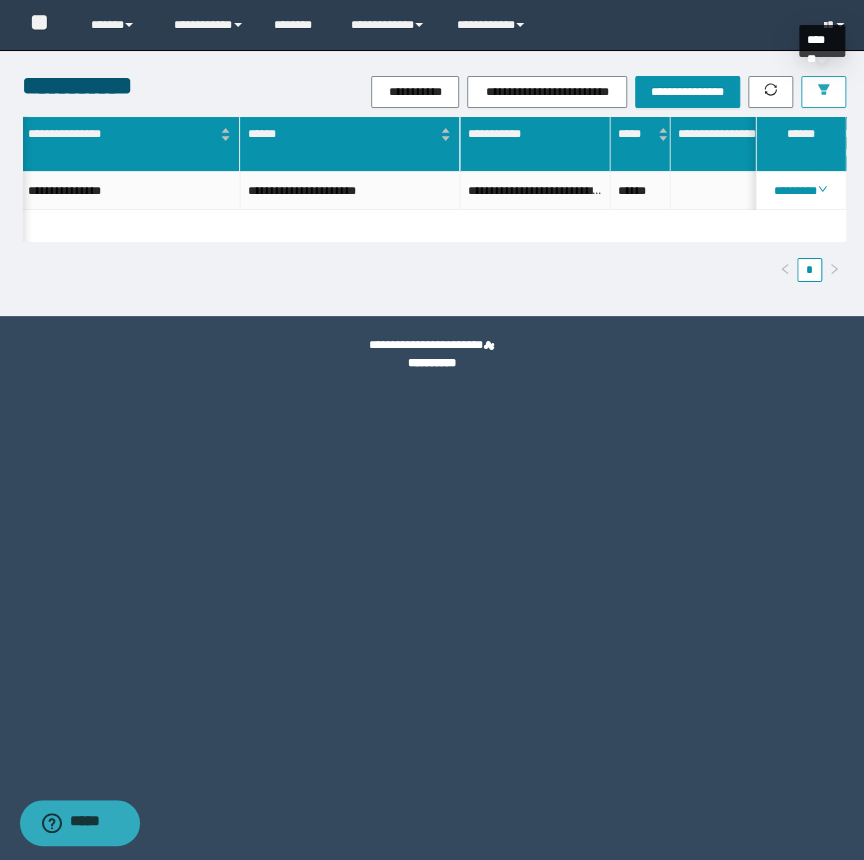 click 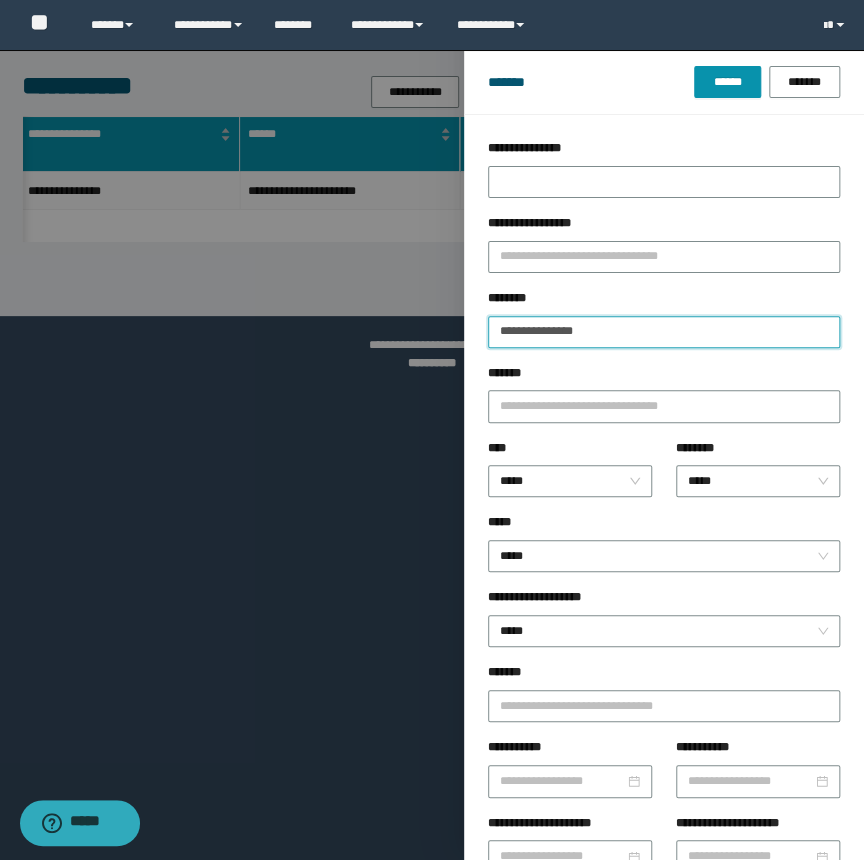 drag, startPoint x: 631, startPoint y: 337, endPoint x: 286, endPoint y: 364, distance: 346.0549 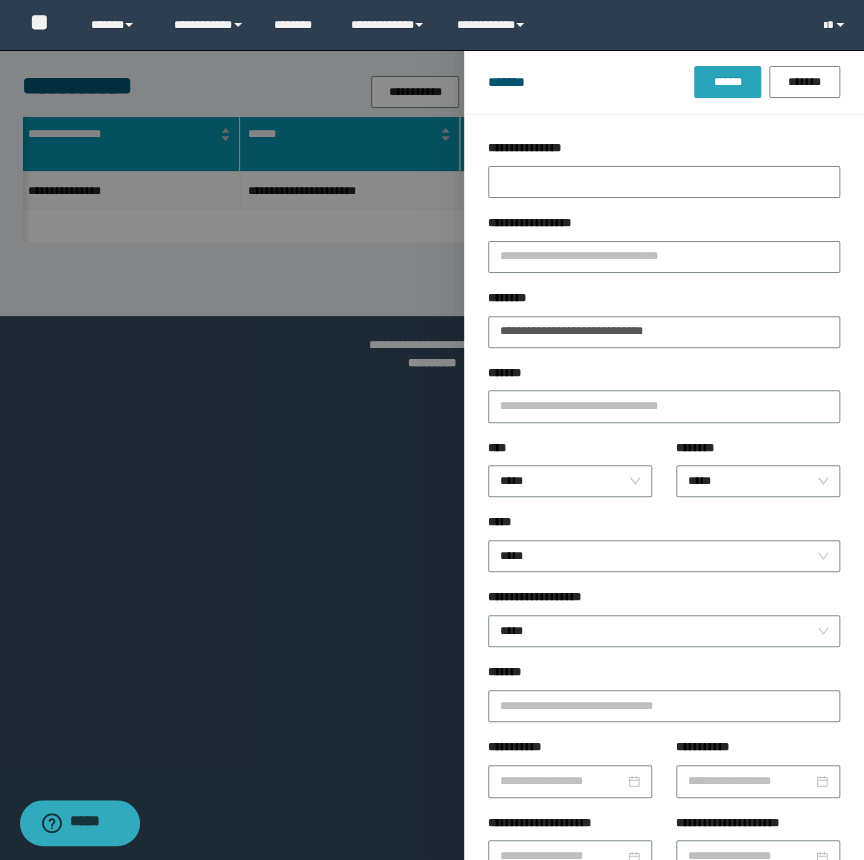 click on "******" at bounding box center [727, 82] 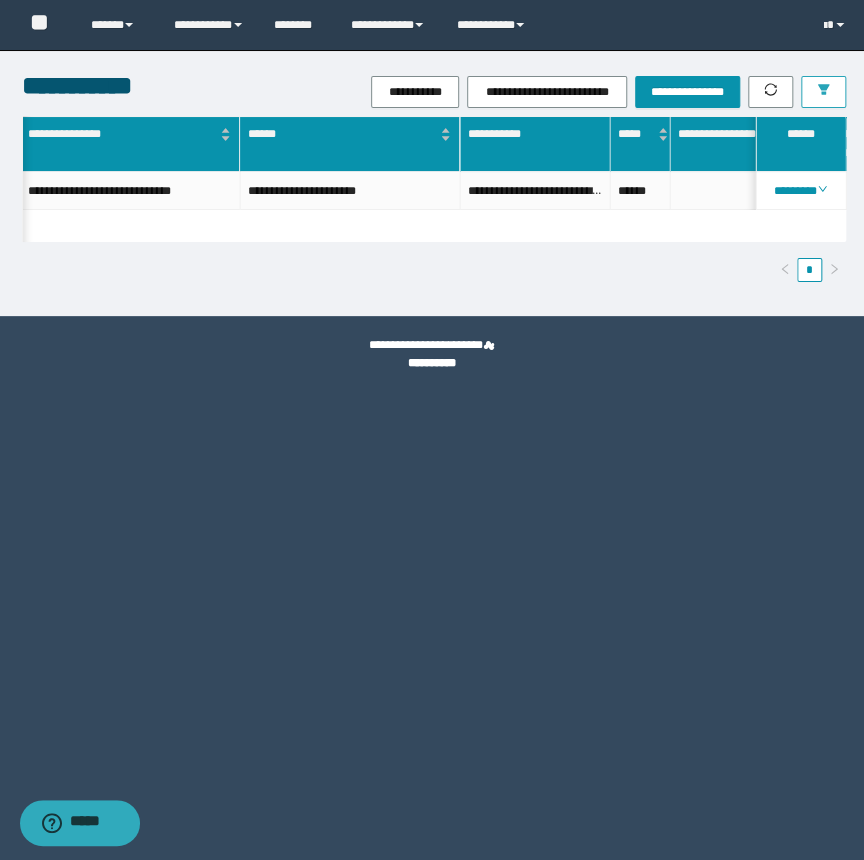 click 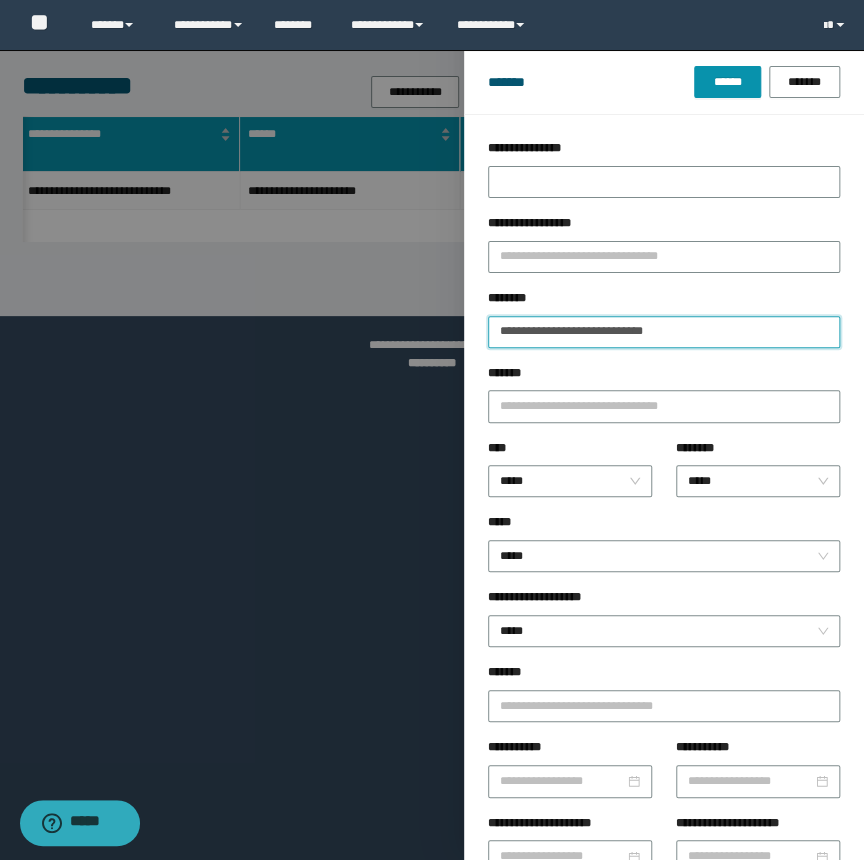 drag, startPoint x: 715, startPoint y: 329, endPoint x: 371, endPoint y: 329, distance: 344 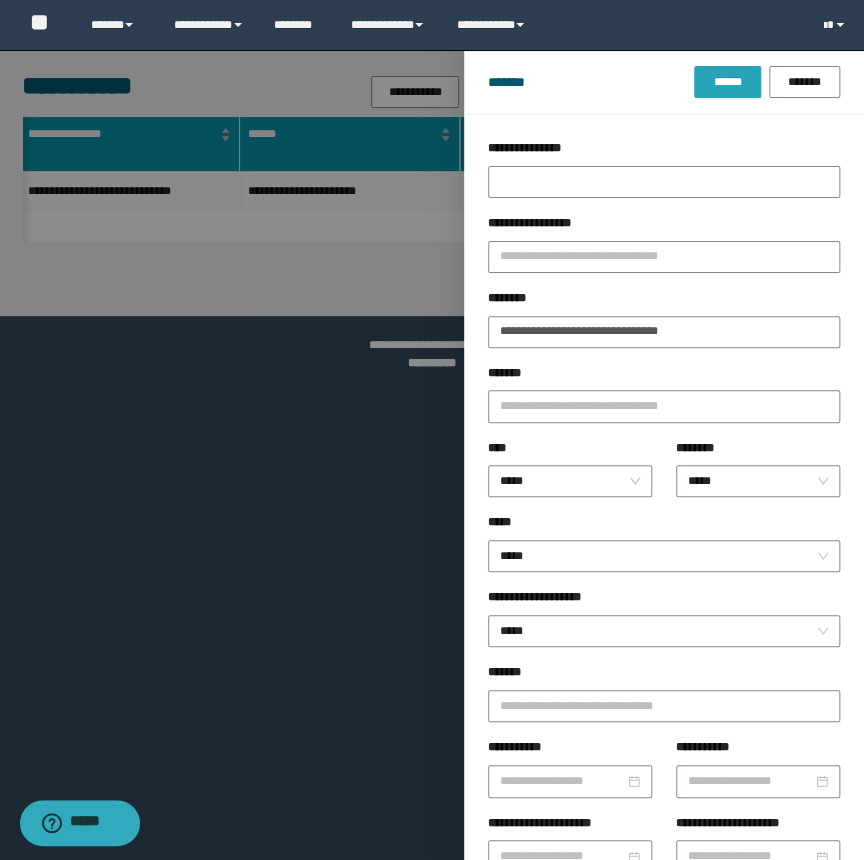 click on "******" at bounding box center [727, 82] 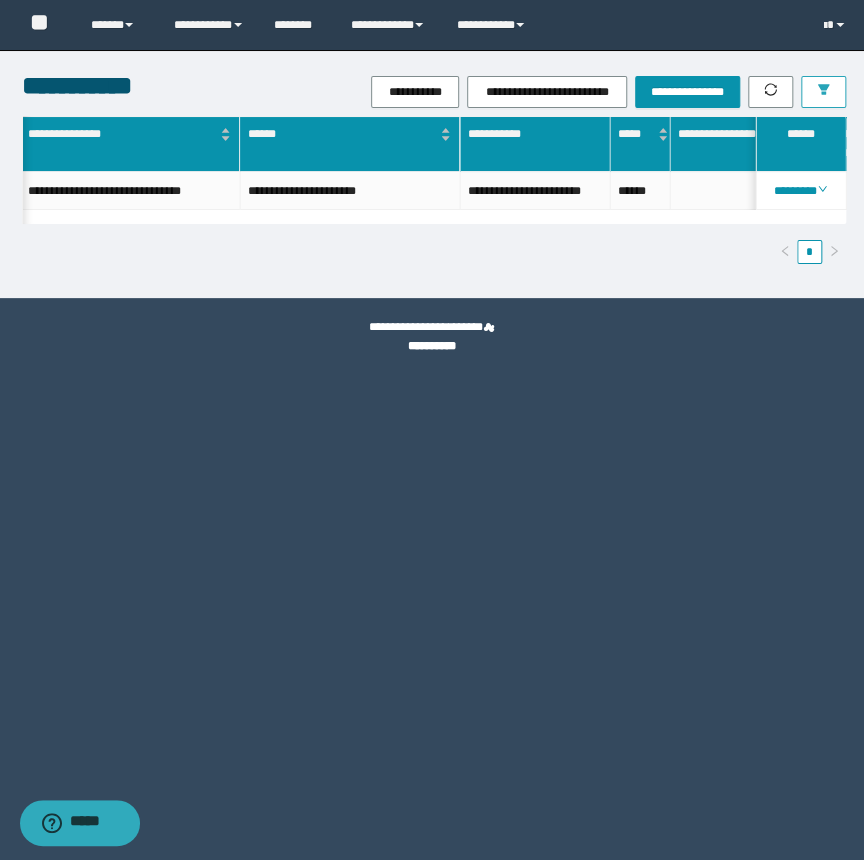 click 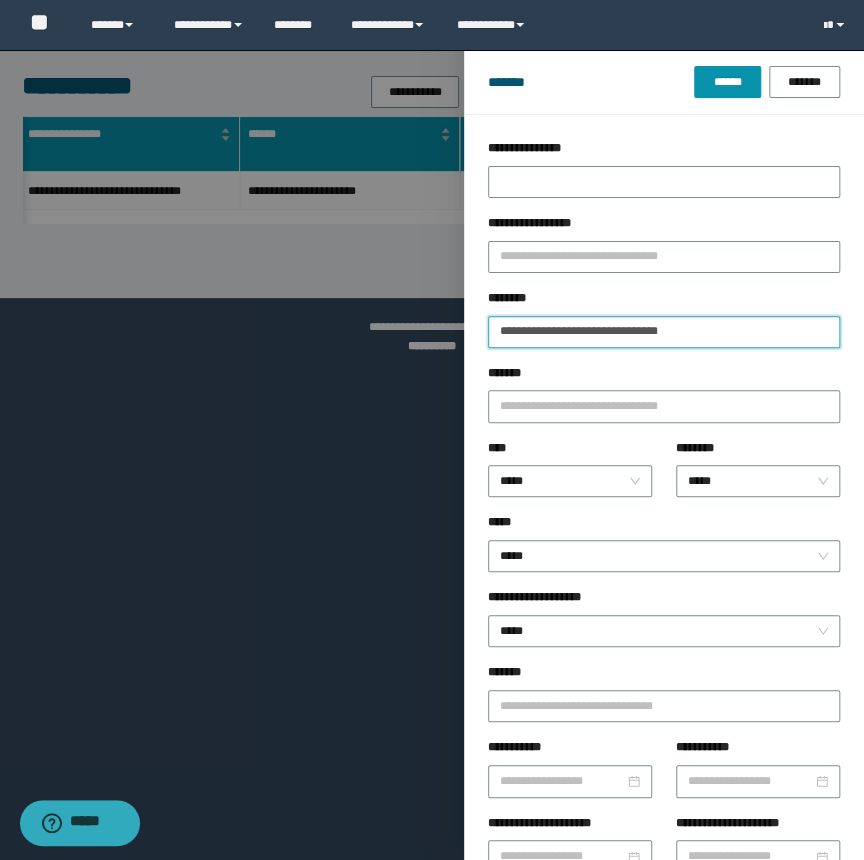 drag, startPoint x: 594, startPoint y: 330, endPoint x: 392, endPoint y: 330, distance: 202 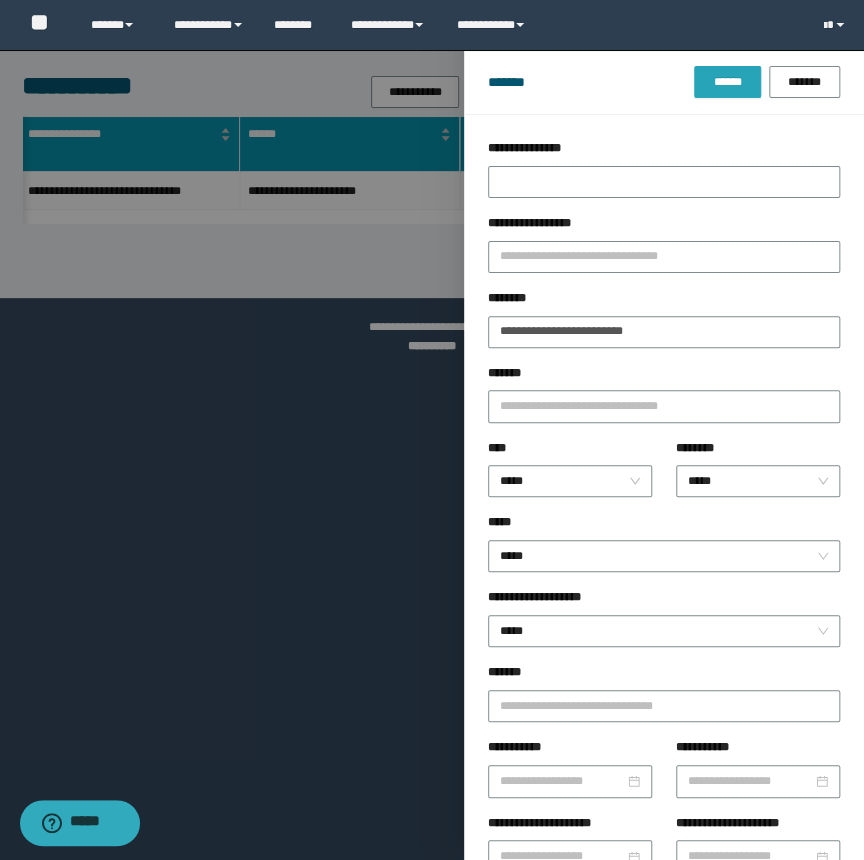 click on "******" at bounding box center (727, 82) 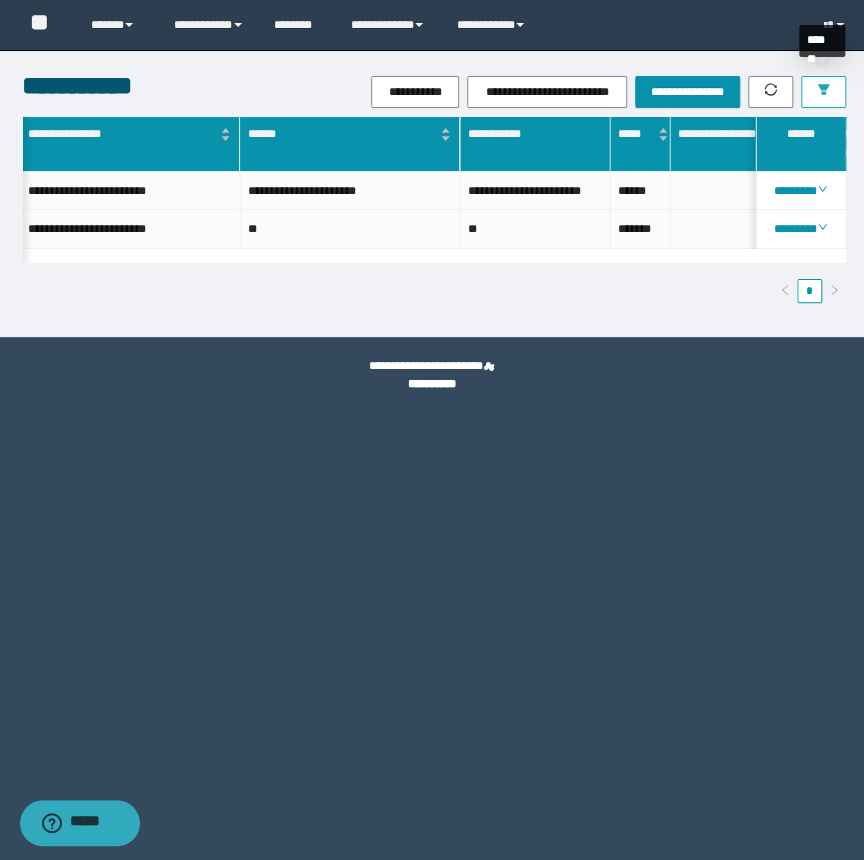 click at bounding box center [823, 92] 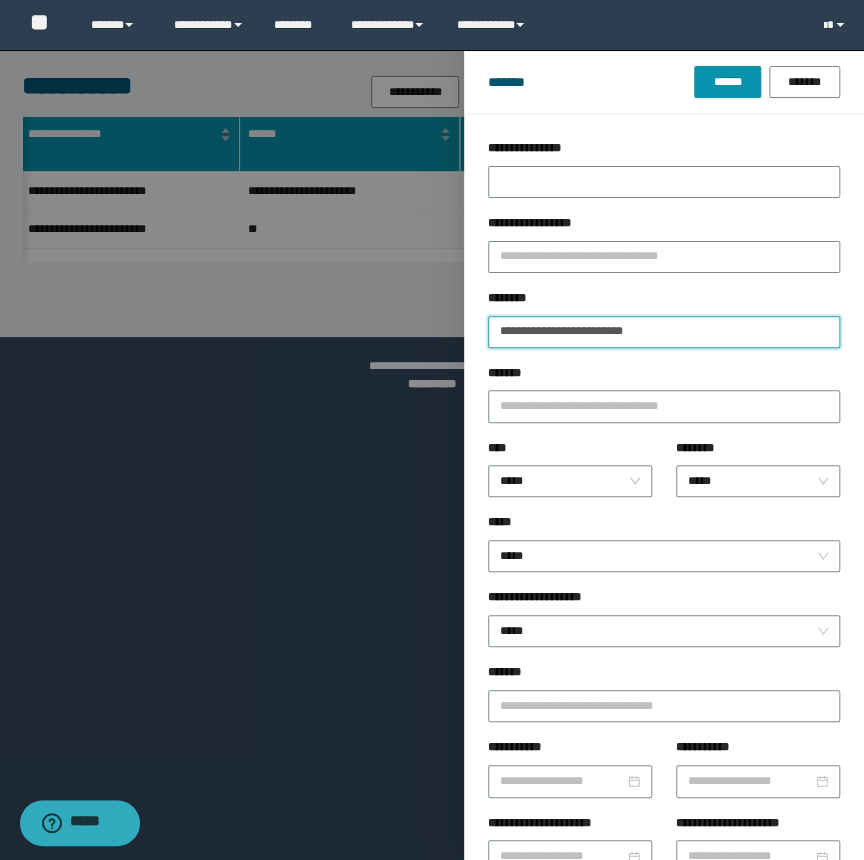 drag, startPoint x: 685, startPoint y: 334, endPoint x: 236, endPoint y: 361, distance: 449.81107 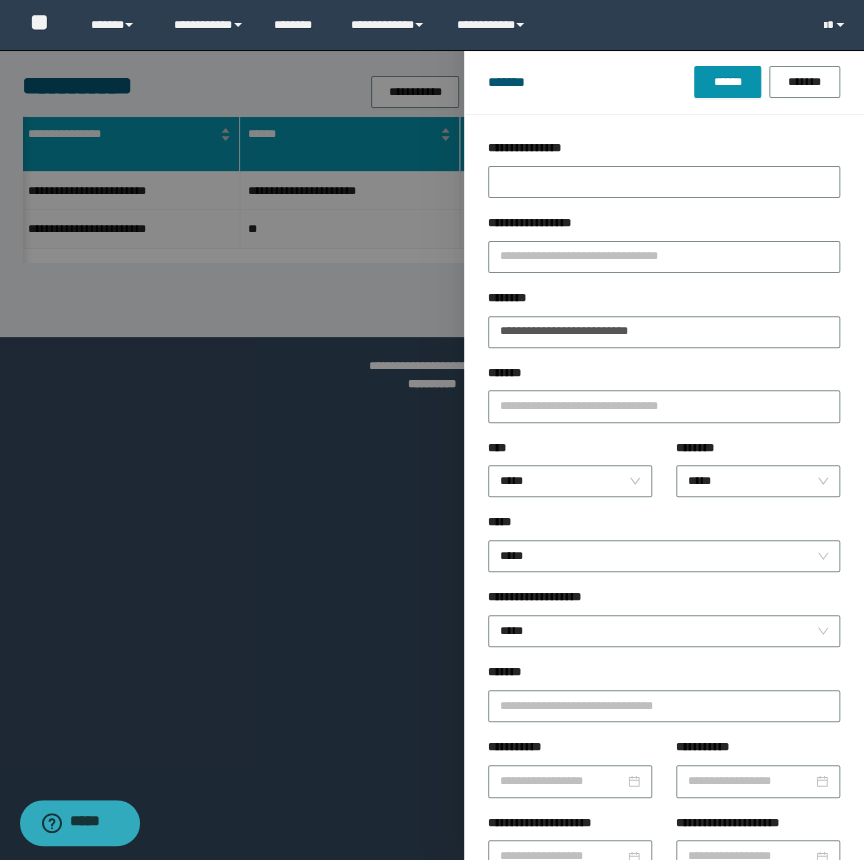click on "******* ****** *******" at bounding box center (664, 82) 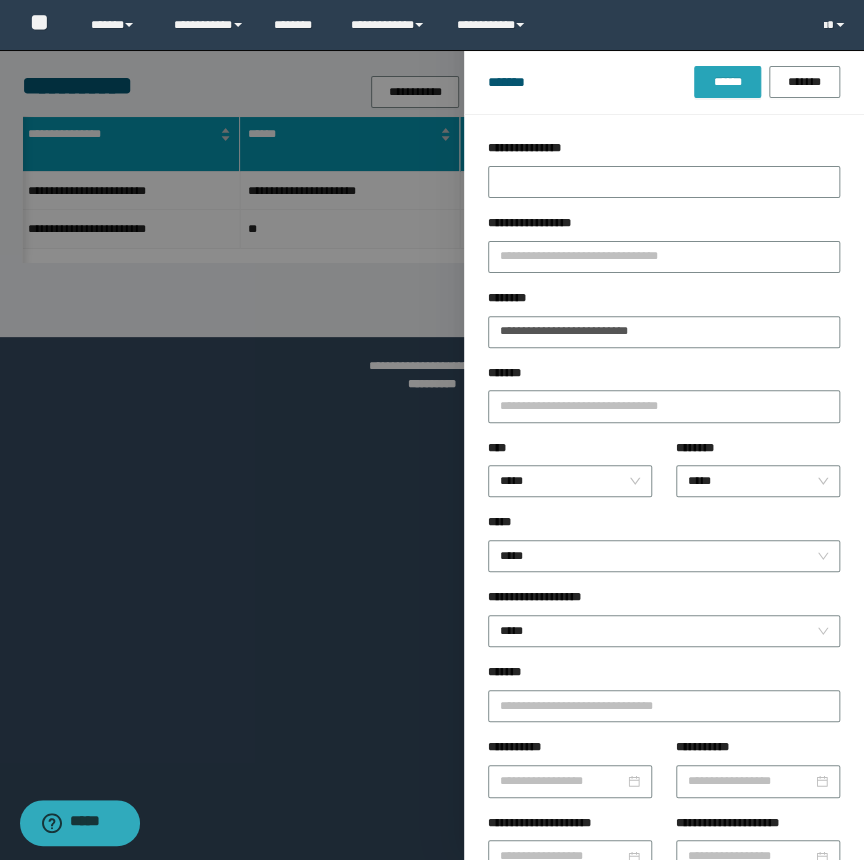 click on "******" at bounding box center [727, 82] 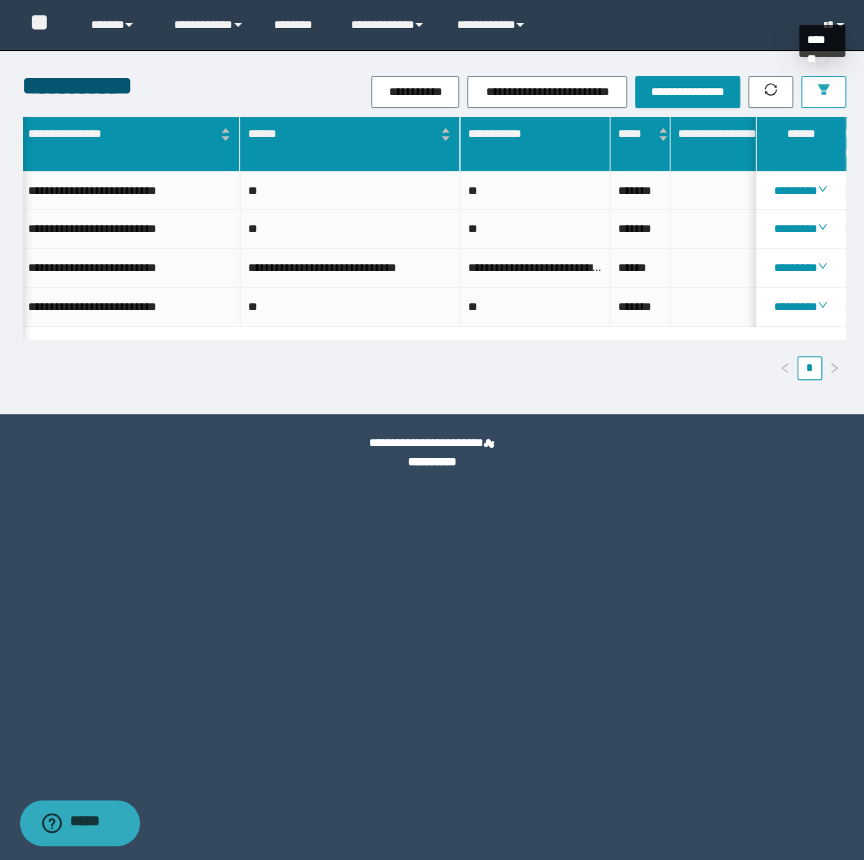 click 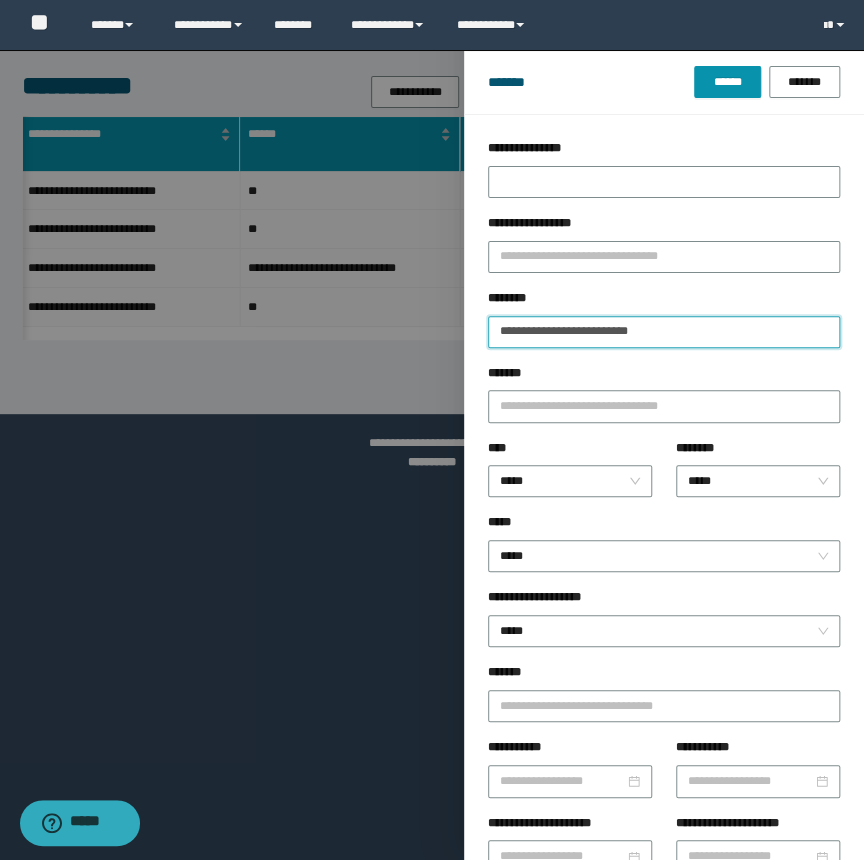 drag, startPoint x: 637, startPoint y: 336, endPoint x: 348, endPoint y: 341, distance: 289.04324 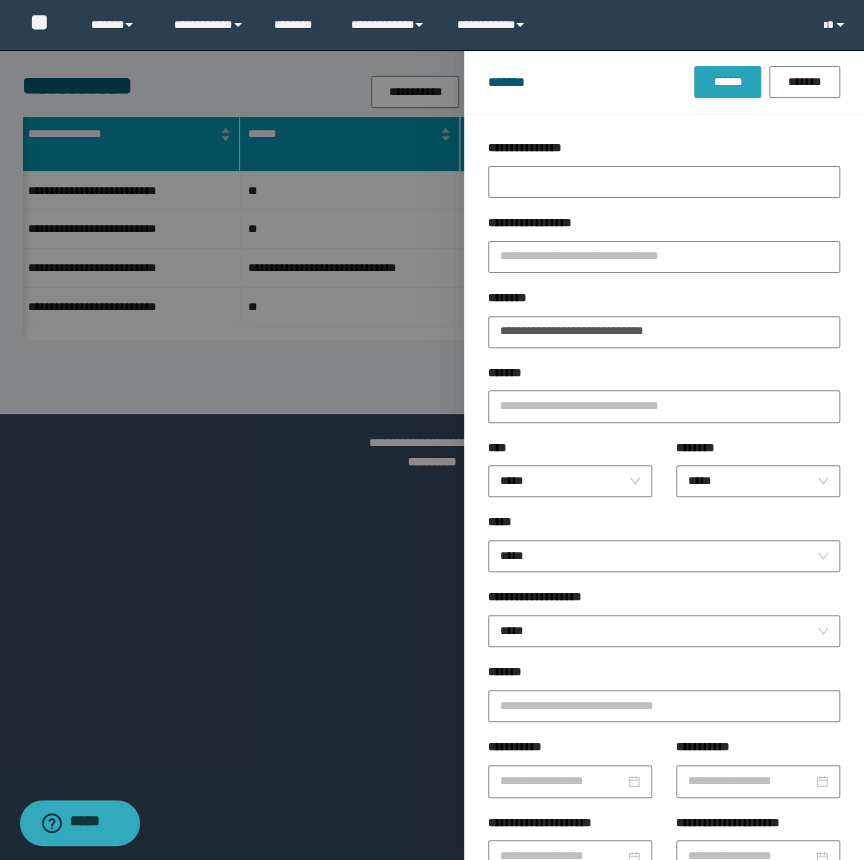 click on "******" at bounding box center (727, 82) 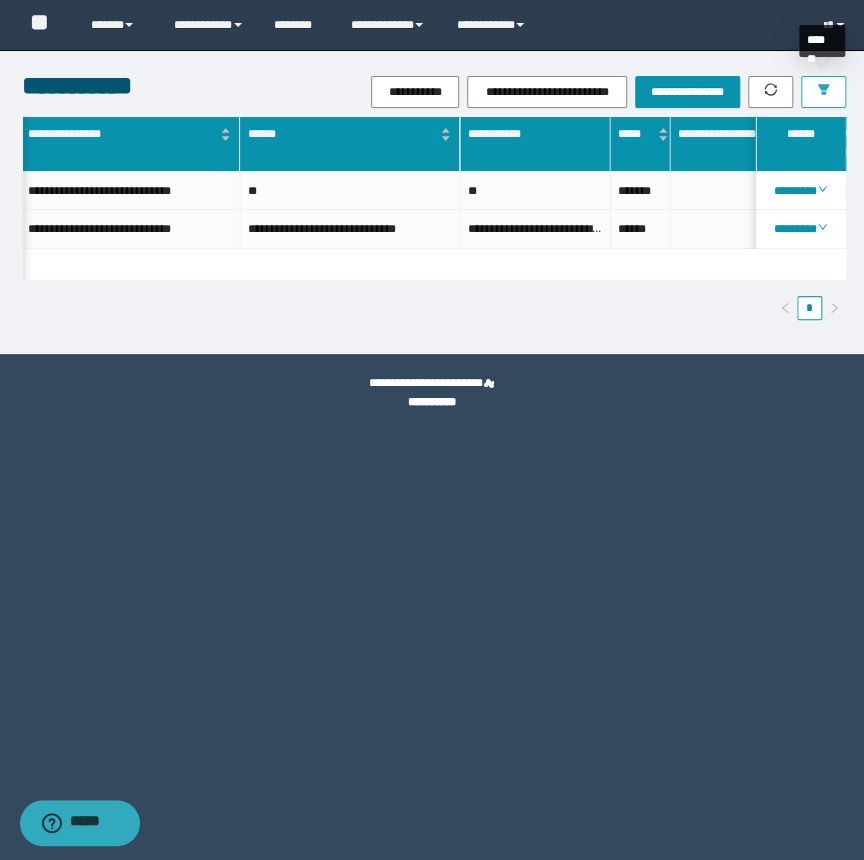 drag, startPoint x: 830, startPoint y: 87, endPoint x: 790, endPoint y: 124, distance: 54.48853 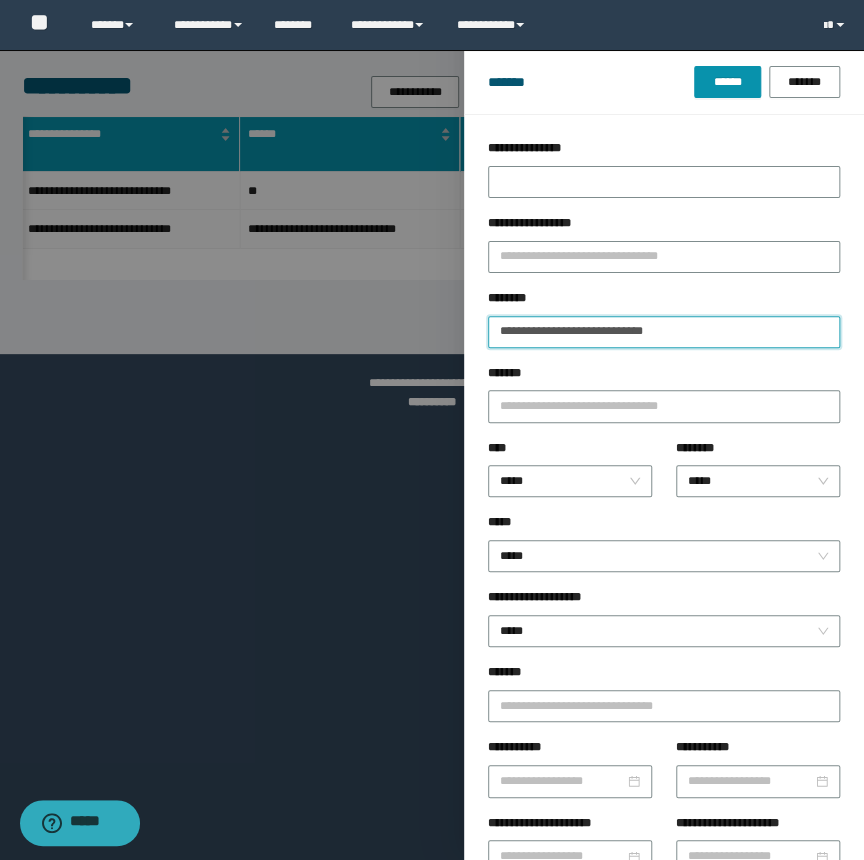 drag, startPoint x: 715, startPoint y: 334, endPoint x: 368, endPoint y: 340, distance: 347.05188 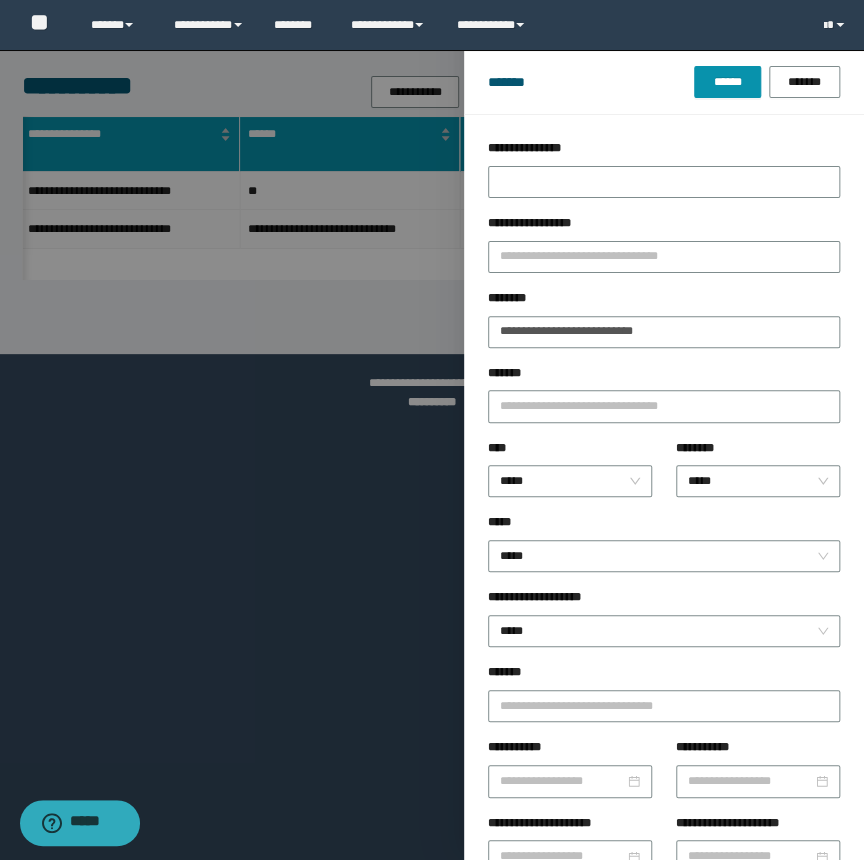 click on "**********" at bounding box center [432, 25] 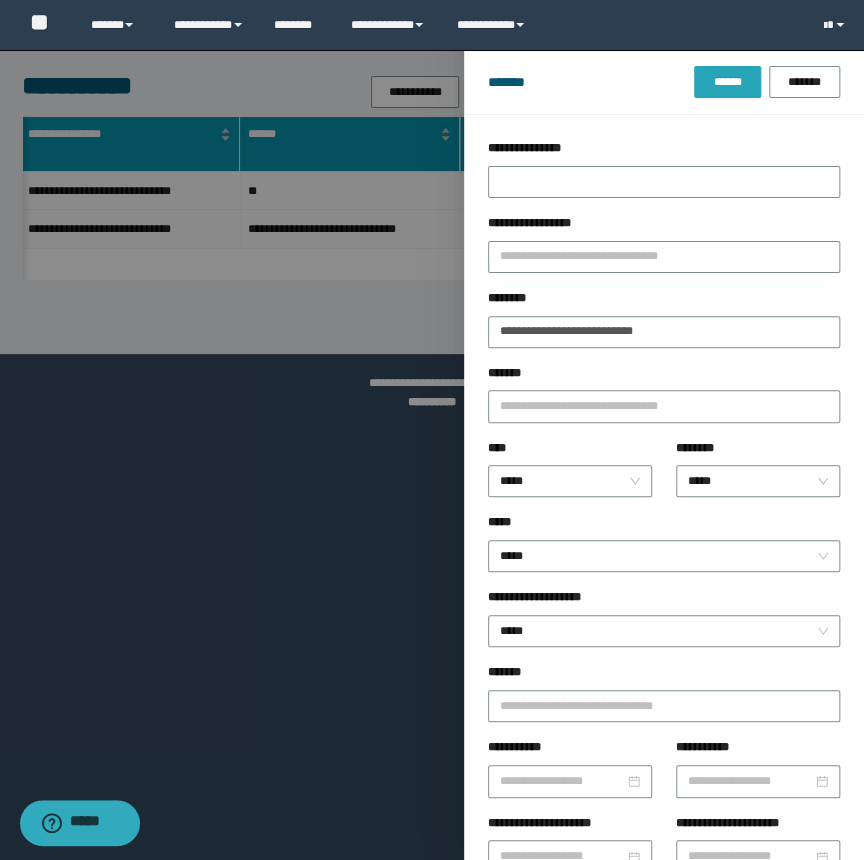 click on "******" at bounding box center (727, 82) 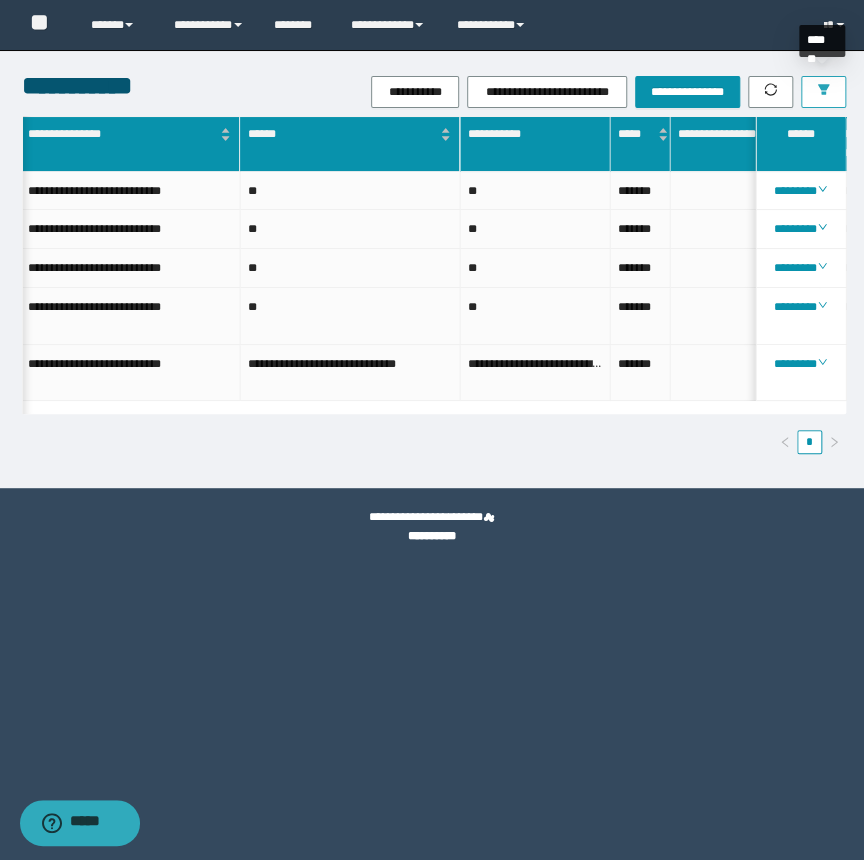 click at bounding box center [823, 92] 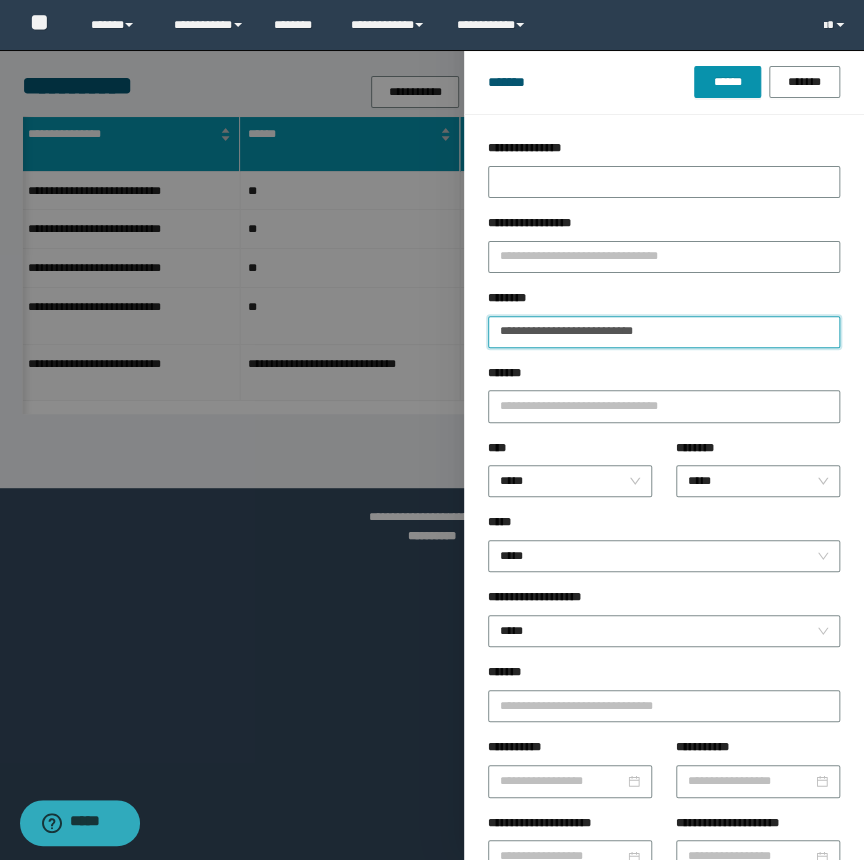 drag, startPoint x: 669, startPoint y: 329, endPoint x: 365, endPoint y: 318, distance: 304.19894 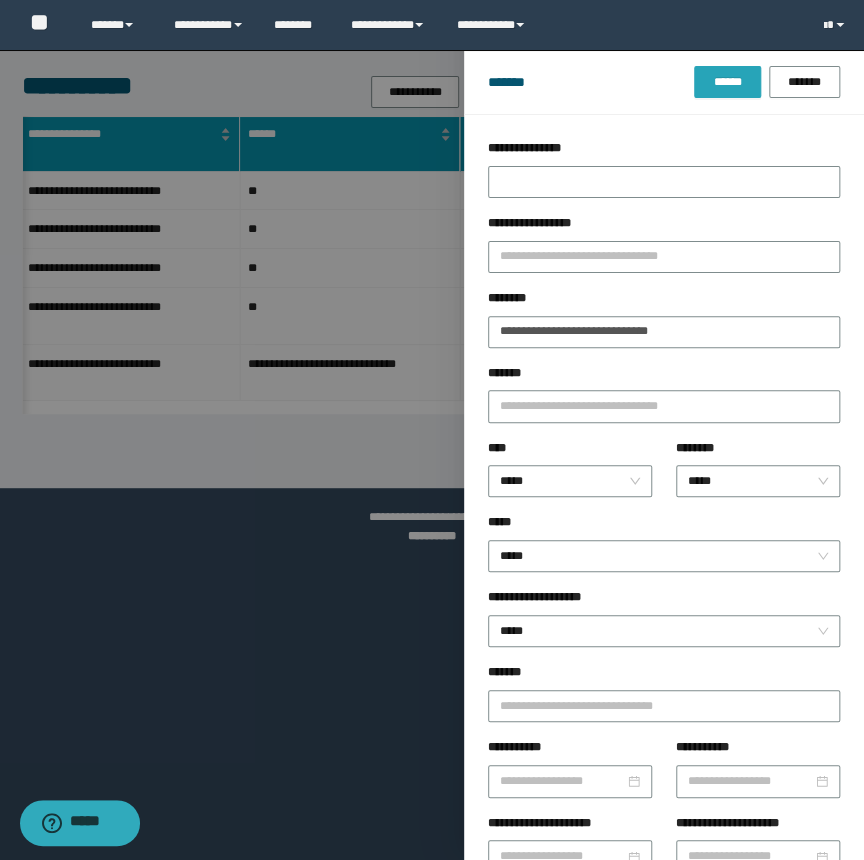 click on "******" at bounding box center (727, 82) 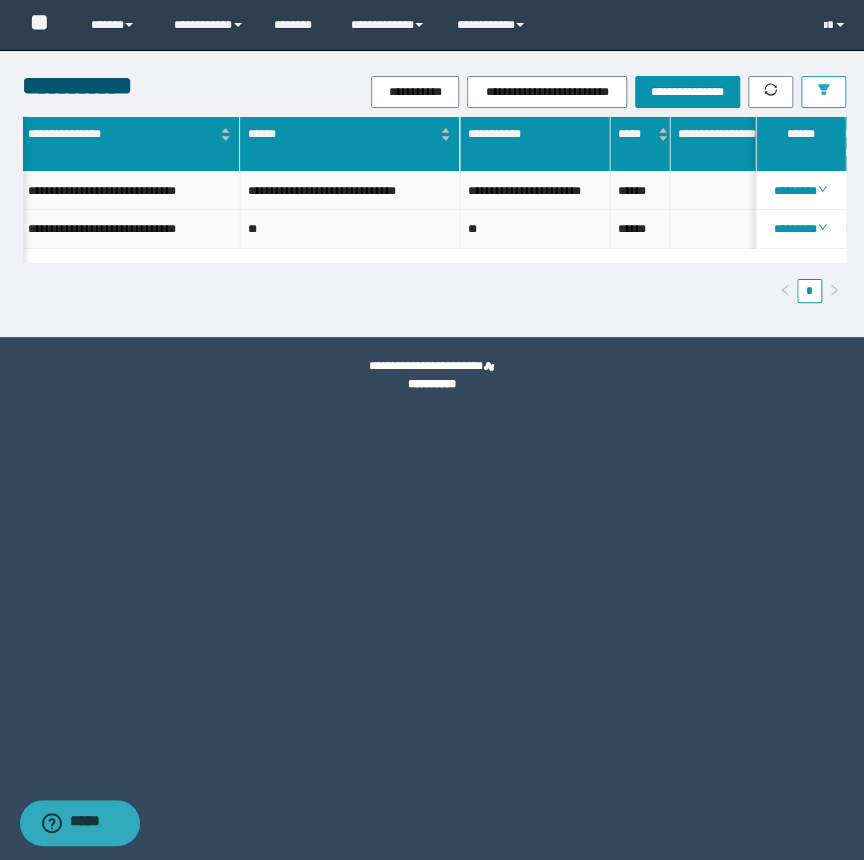 click at bounding box center [823, 92] 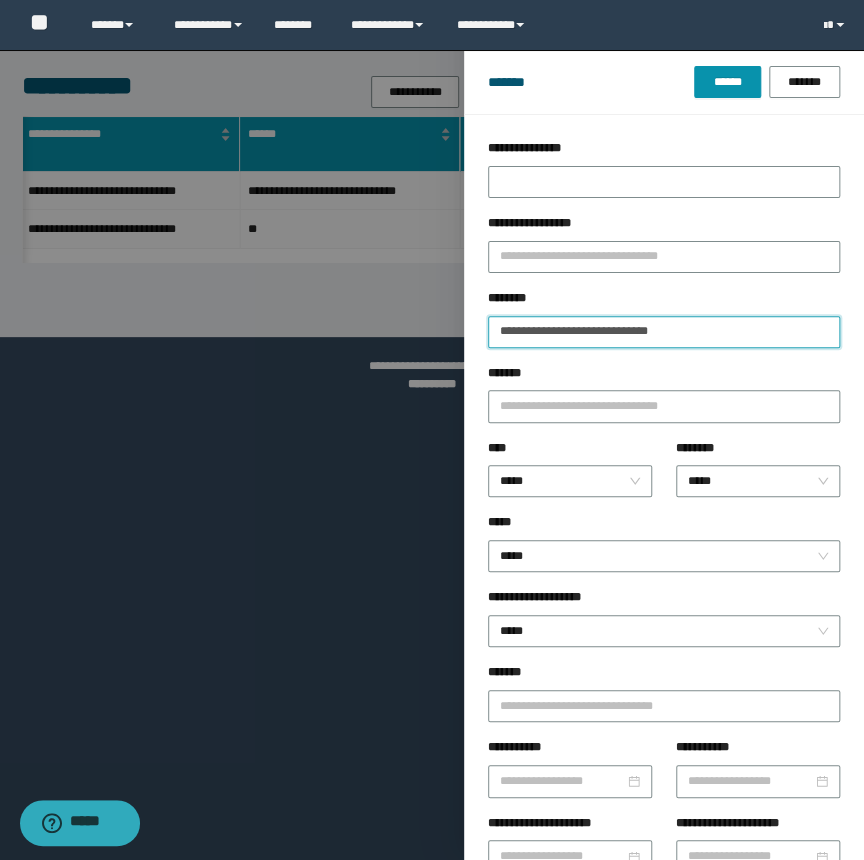 drag, startPoint x: 645, startPoint y: 341, endPoint x: 377, endPoint y: 357, distance: 268.47717 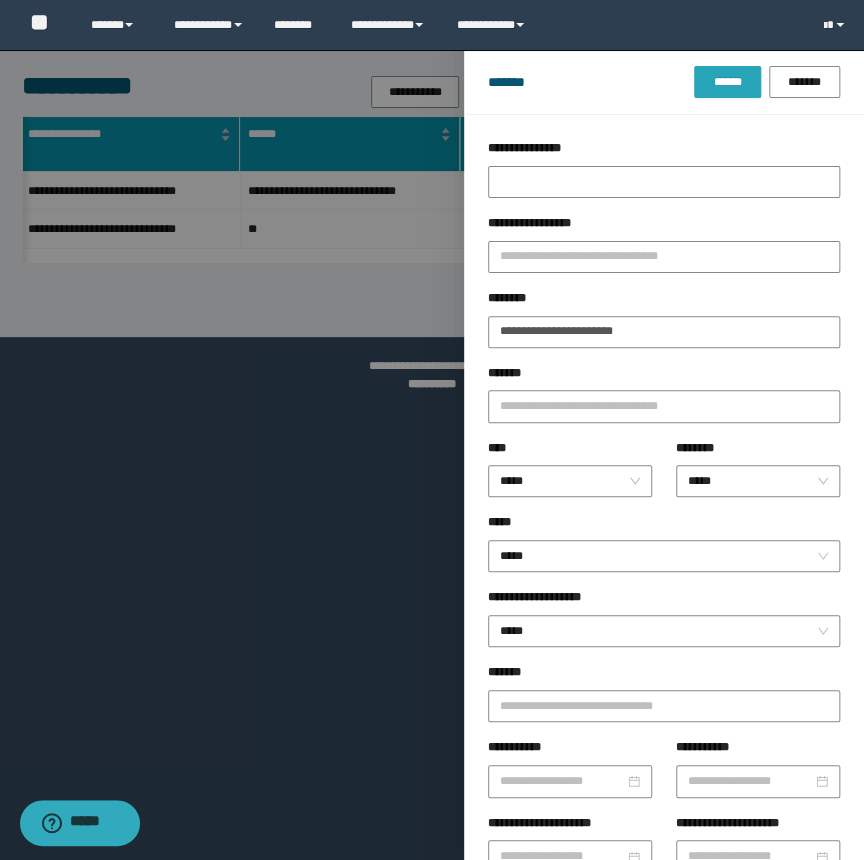 click on "******" at bounding box center (727, 82) 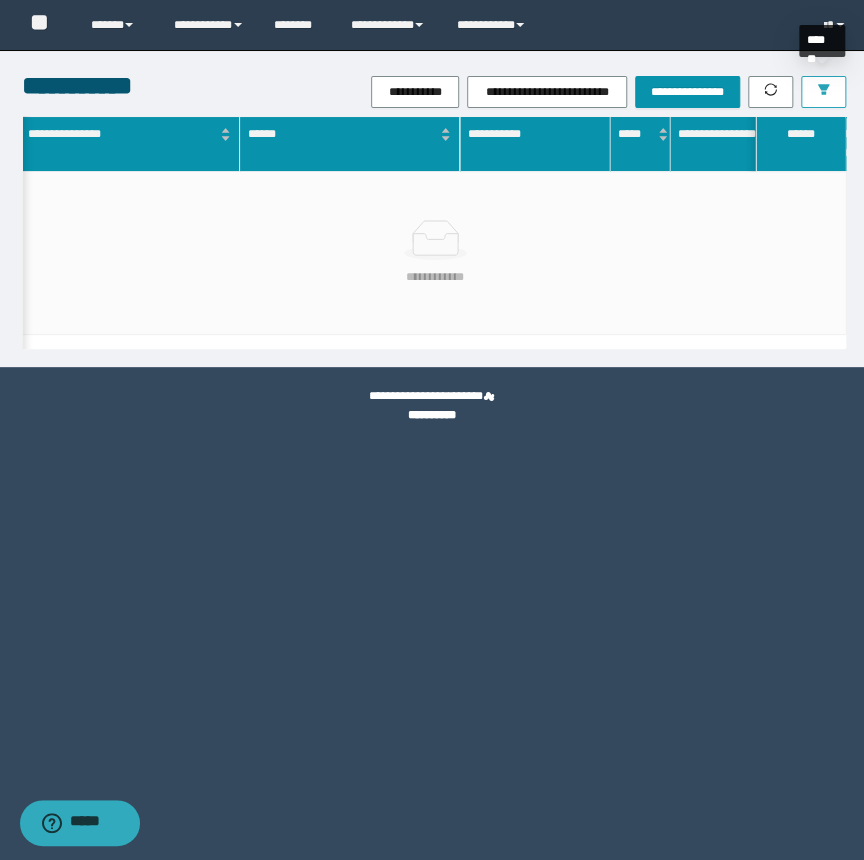 click 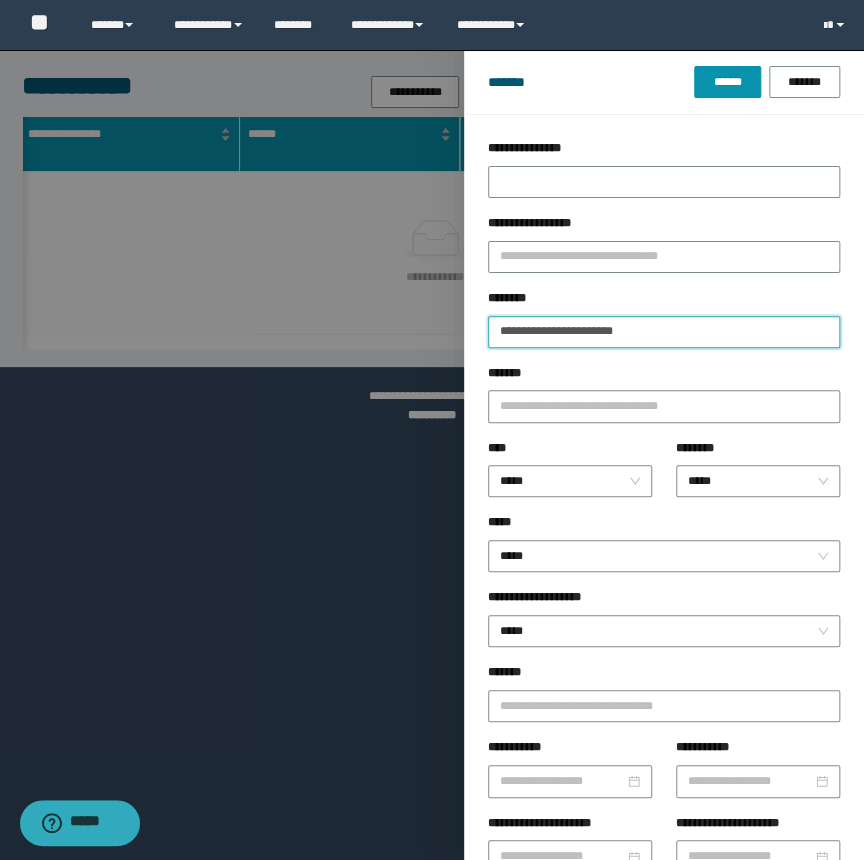 click on "**********" at bounding box center (664, 332) 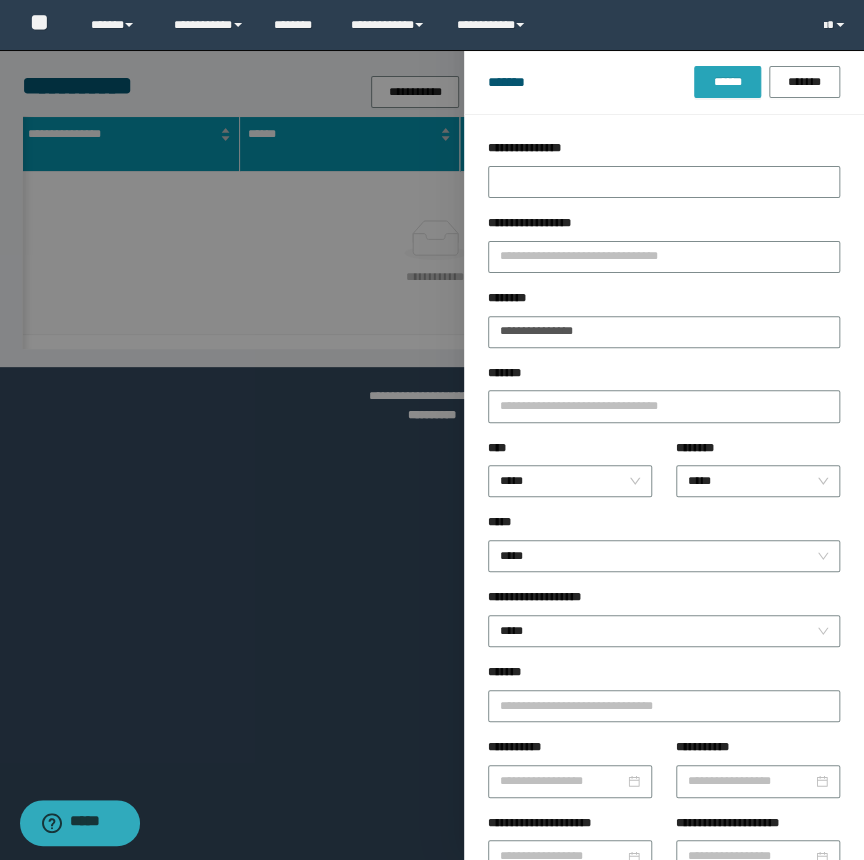 click on "******" at bounding box center [727, 82] 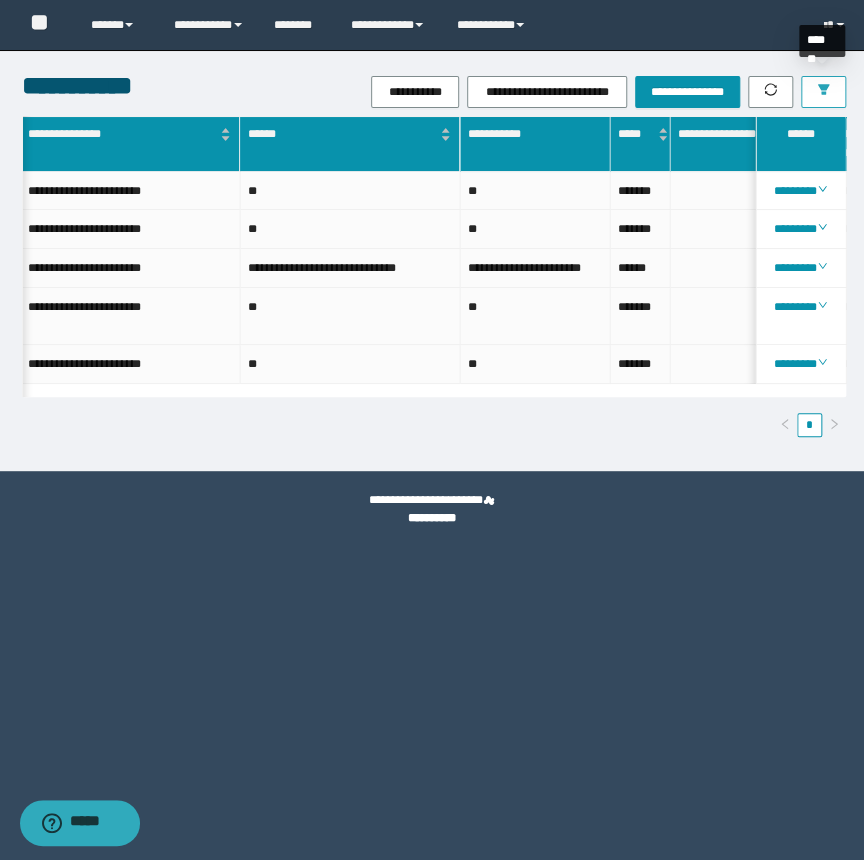 click at bounding box center (823, 92) 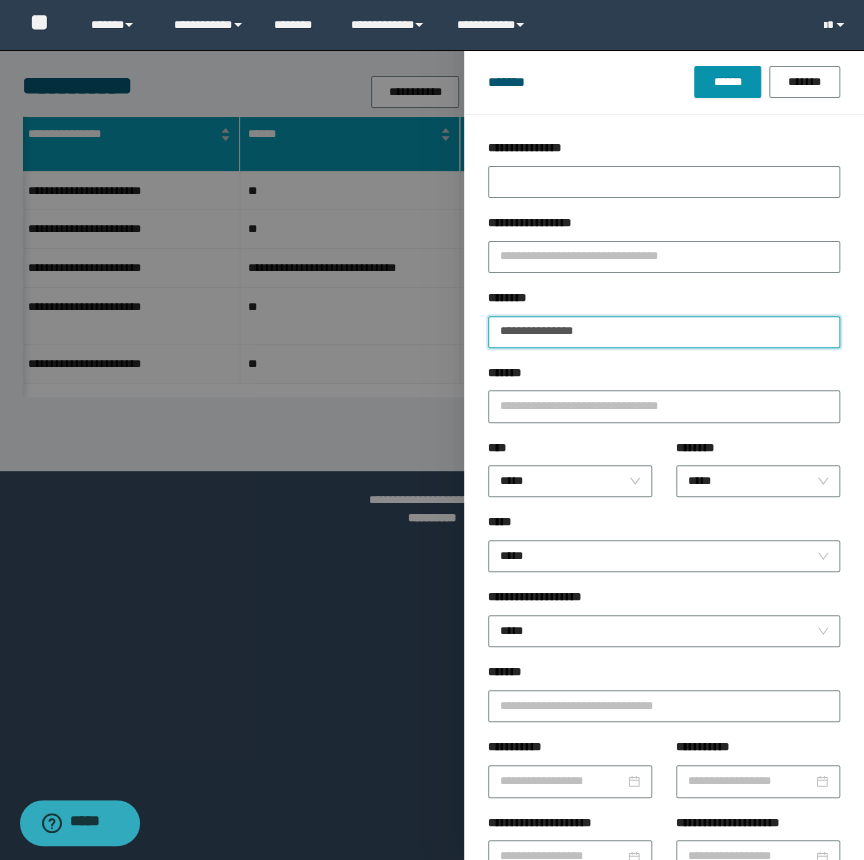 drag, startPoint x: 665, startPoint y: 333, endPoint x: 390, endPoint y: 333, distance: 275 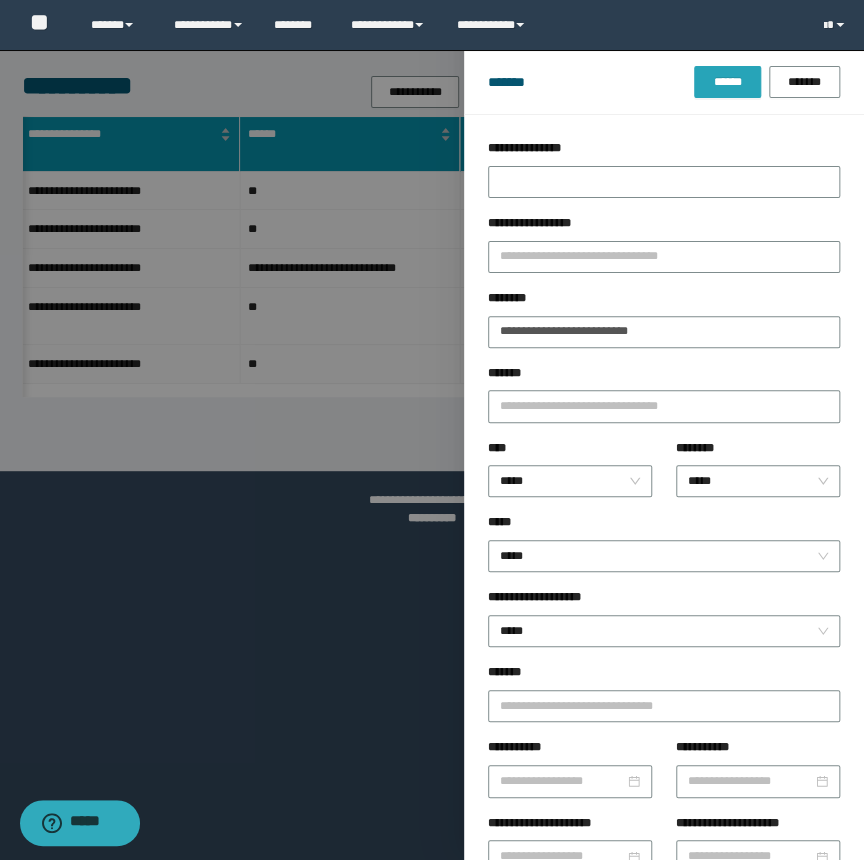 click on "******" at bounding box center [727, 82] 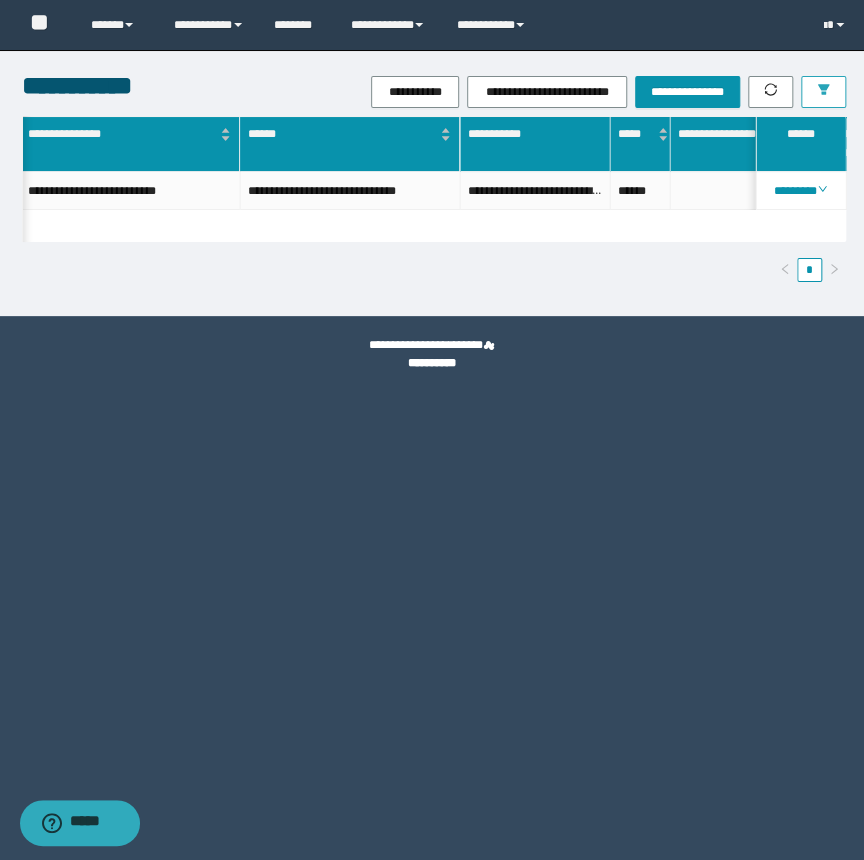 click at bounding box center [823, 92] 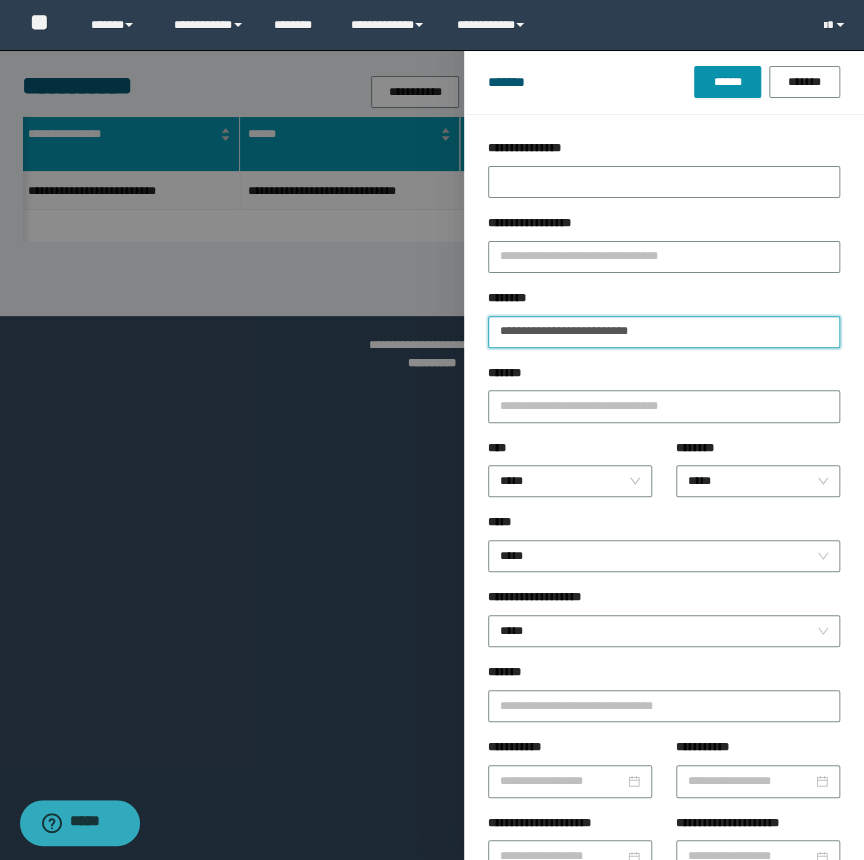 drag, startPoint x: 577, startPoint y: 345, endPoint x: 437, endPoint y: 353, distance: 140.22838 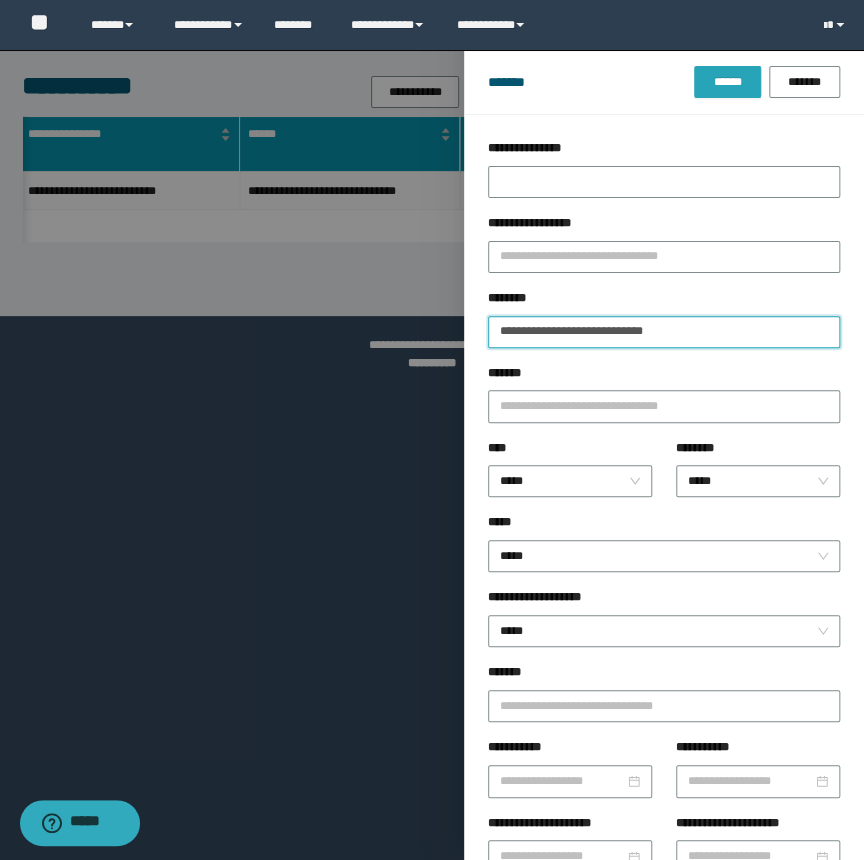 type on "**********" 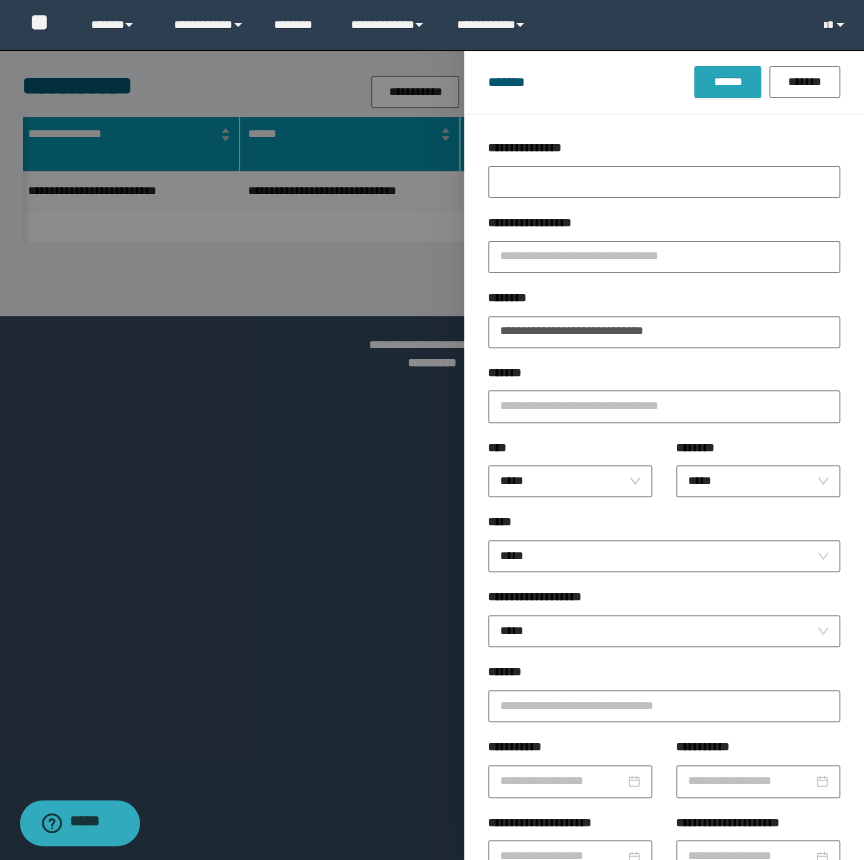 click on "******" at bounding box center (727, 82) 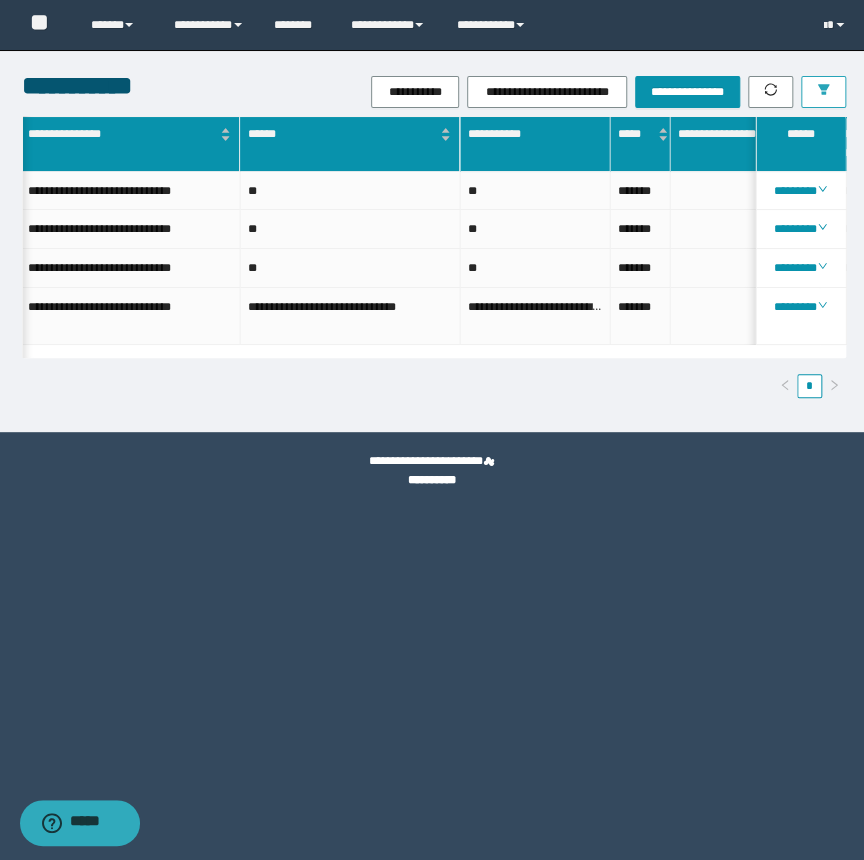 scroll, scrollTop: 0, scrollLeft: 325, axis: horizontal 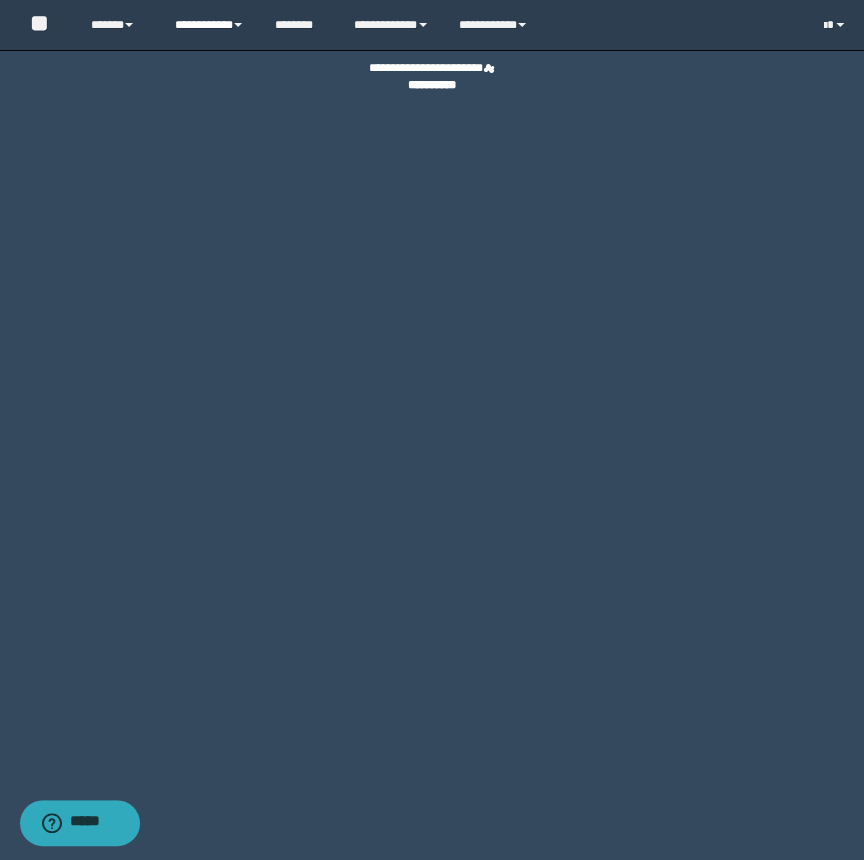 click on "**********" at bounding box center [209, 25] 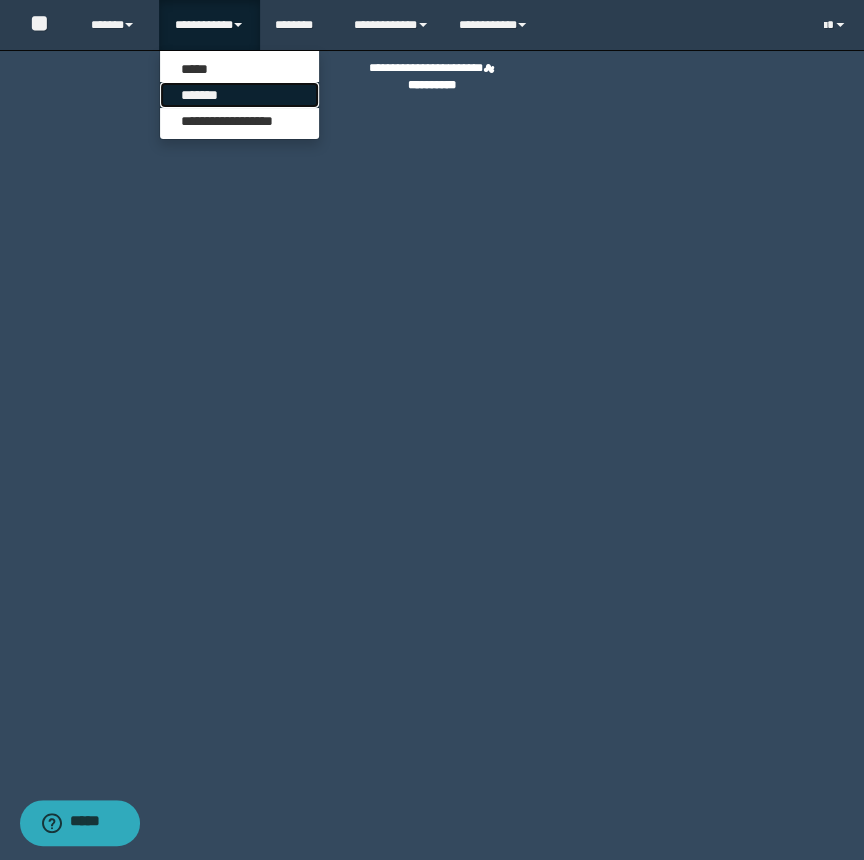 click on "*******" at bounding box center (239, 95) 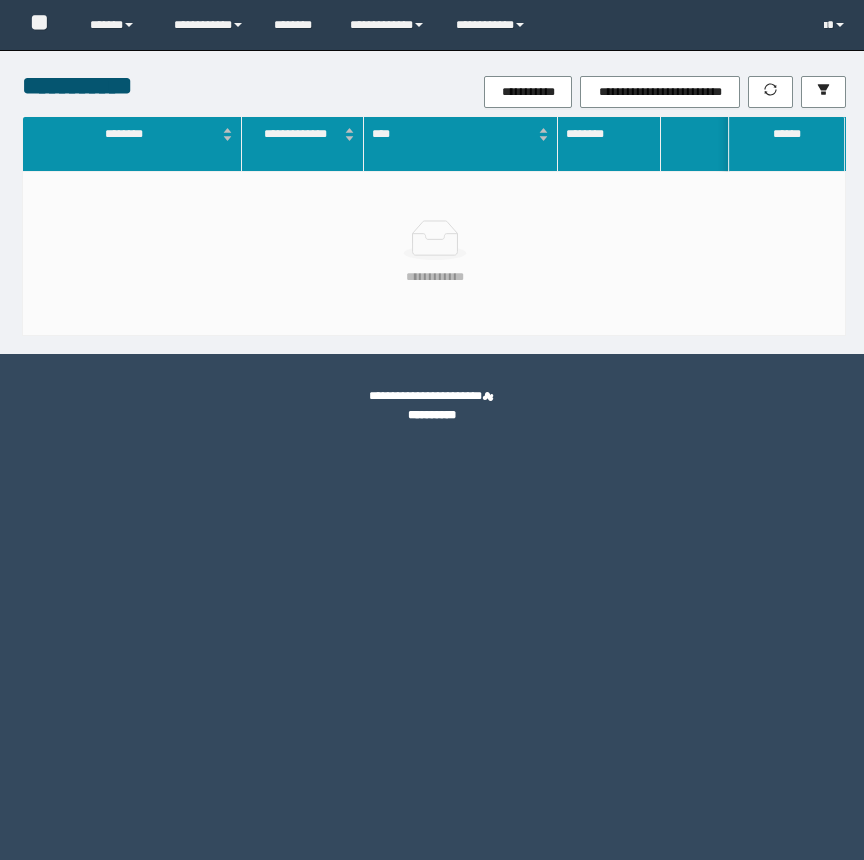 scroll, scrollTop: 0, scrollLeft: 0, axis: both 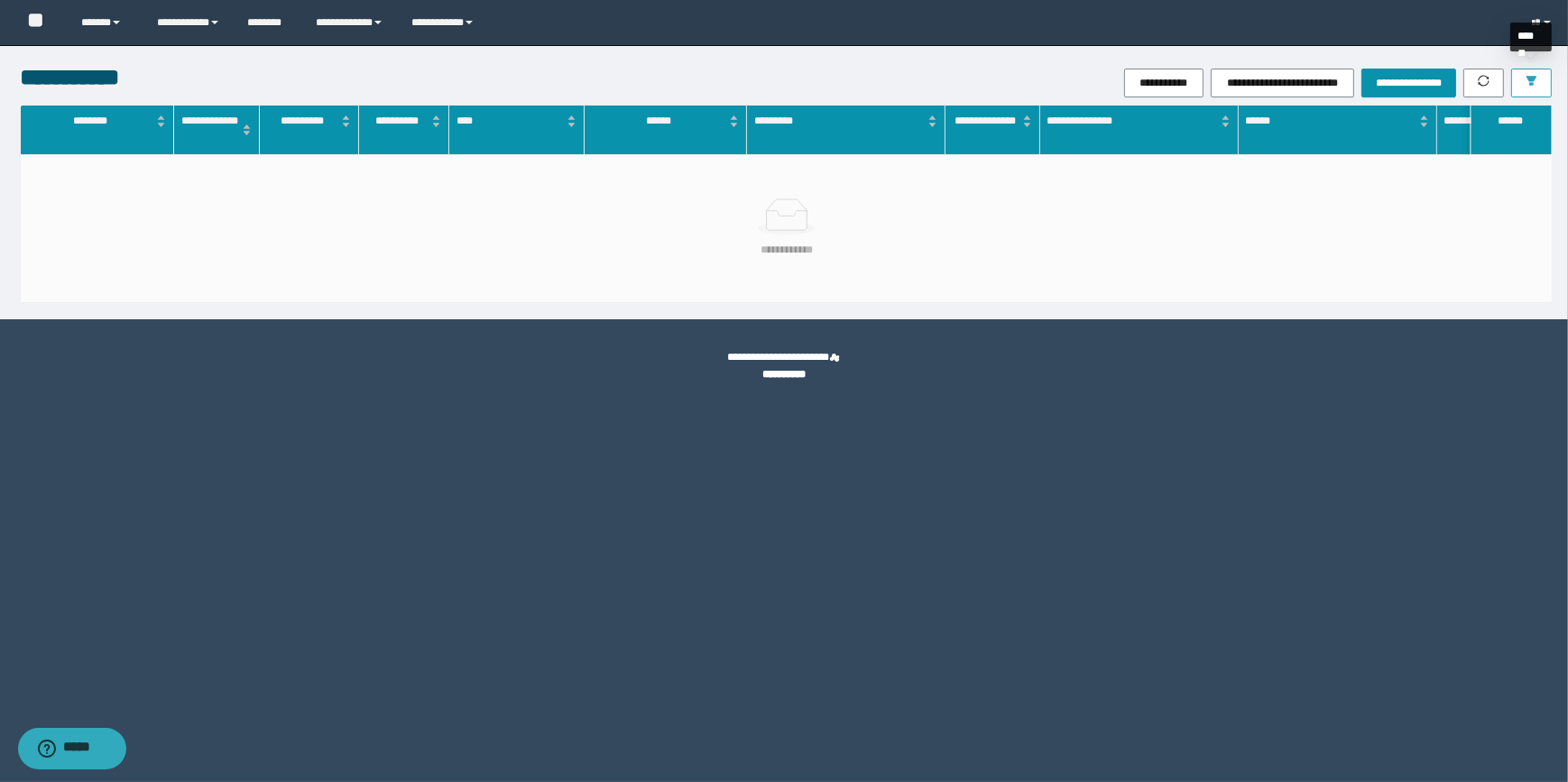 click at bounding box center (1531, 83) 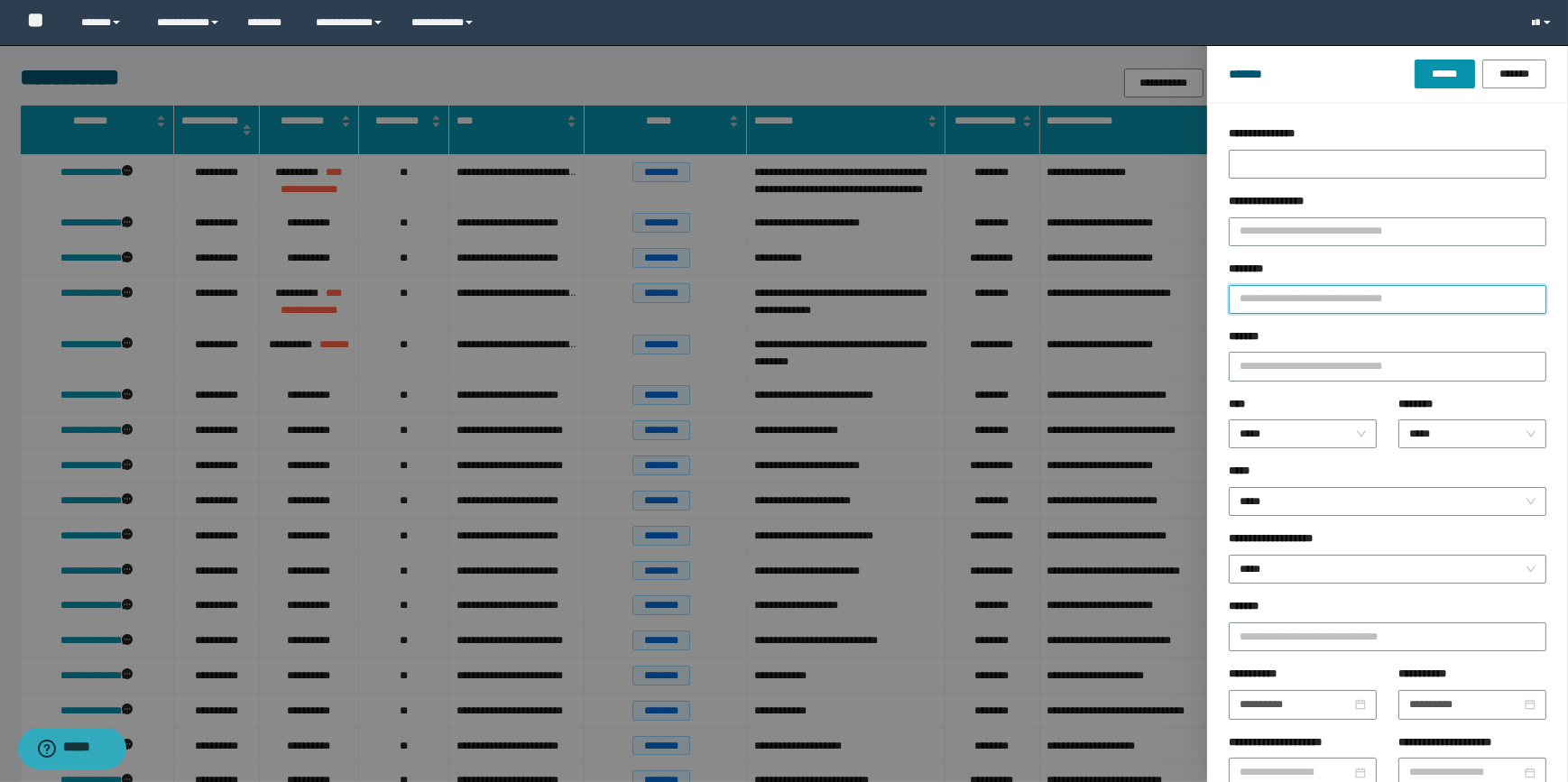 click on "********" at bounding box center [1388, 299] 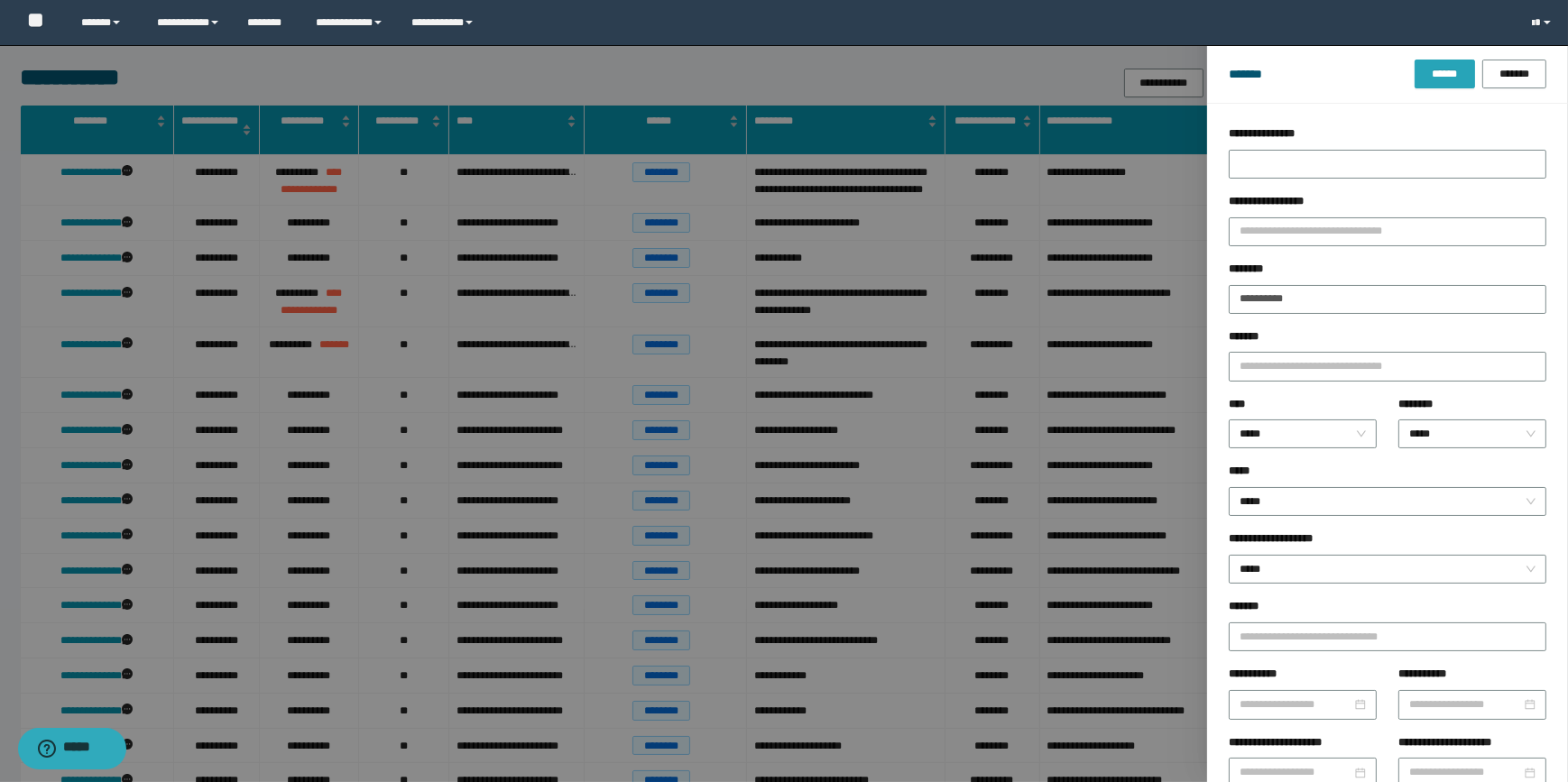 click on "******" at bounding box center [1444, 74] 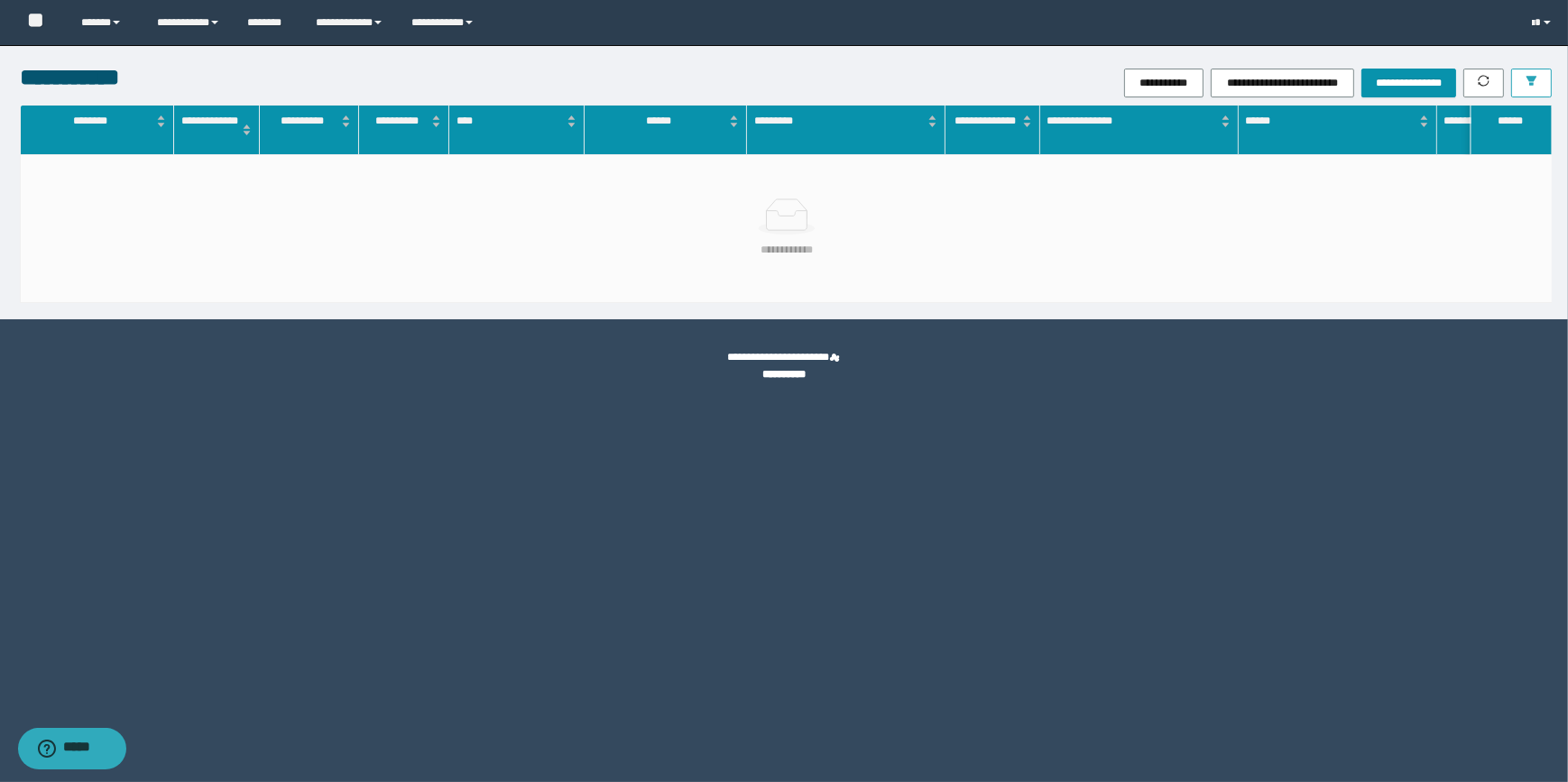 click at bounding box center [1531, 83] 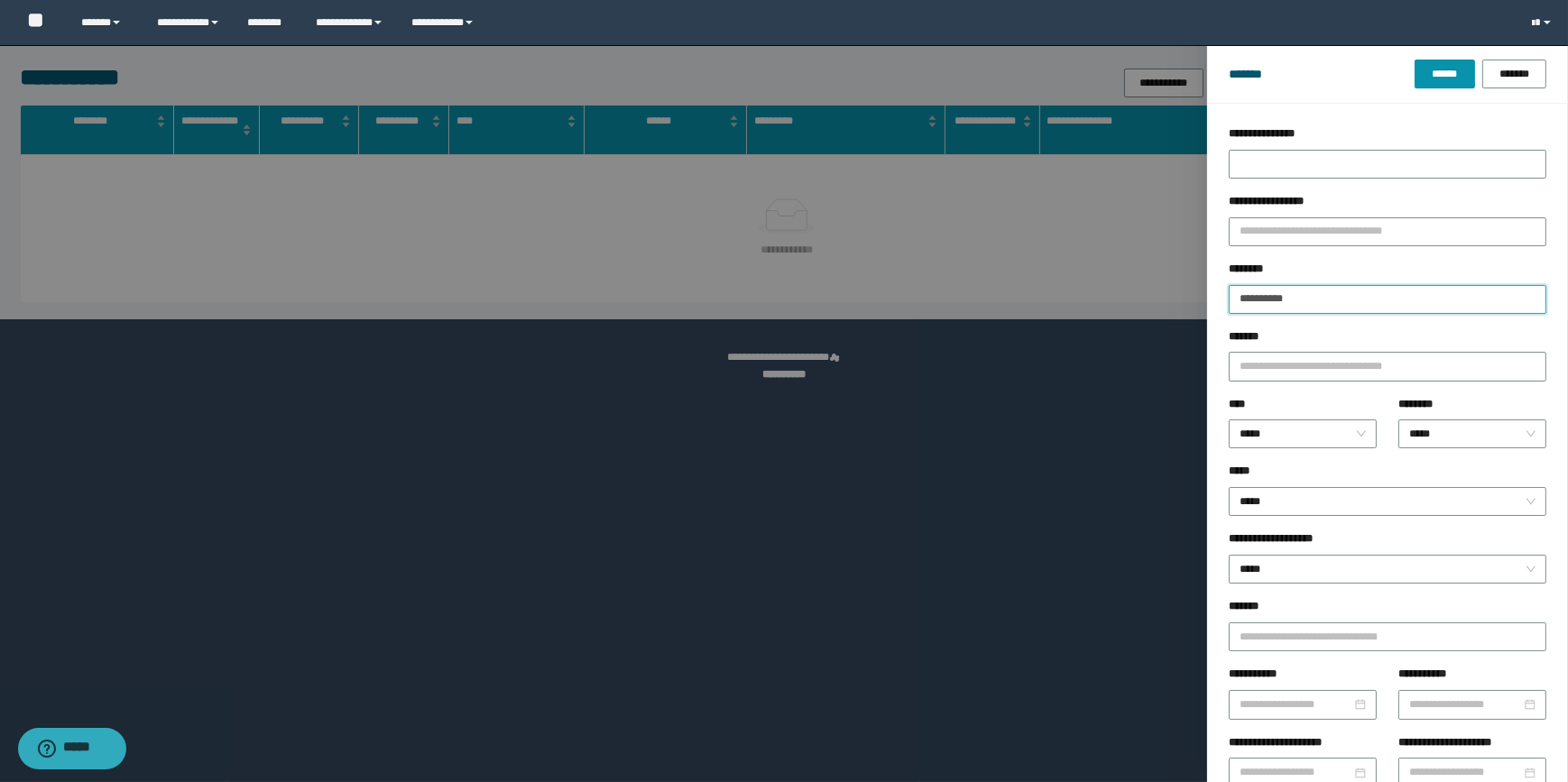 click on "**********" at bounding box center [1388, 299] 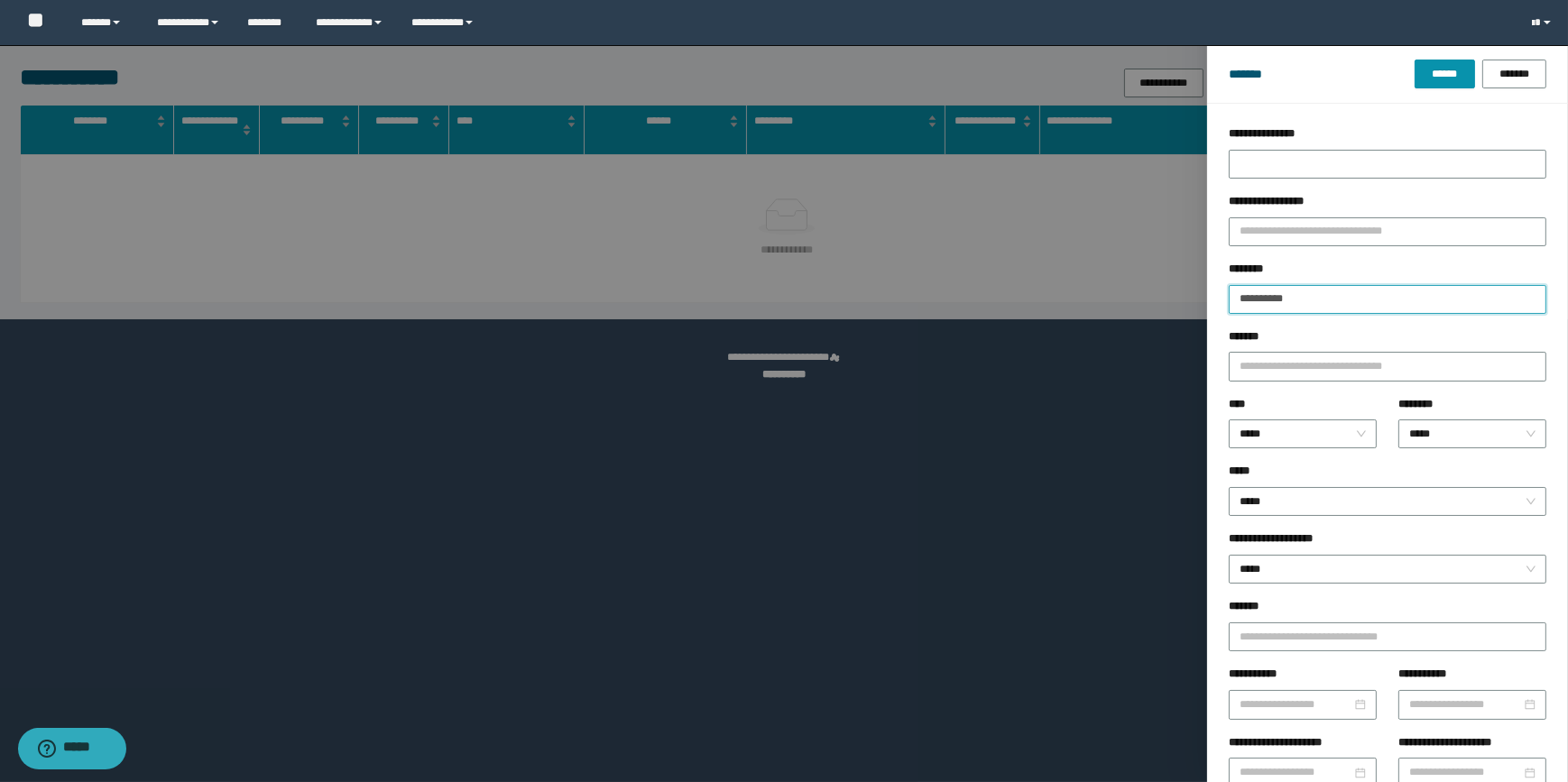 click on "**********" at bounding box center [1388, 299] 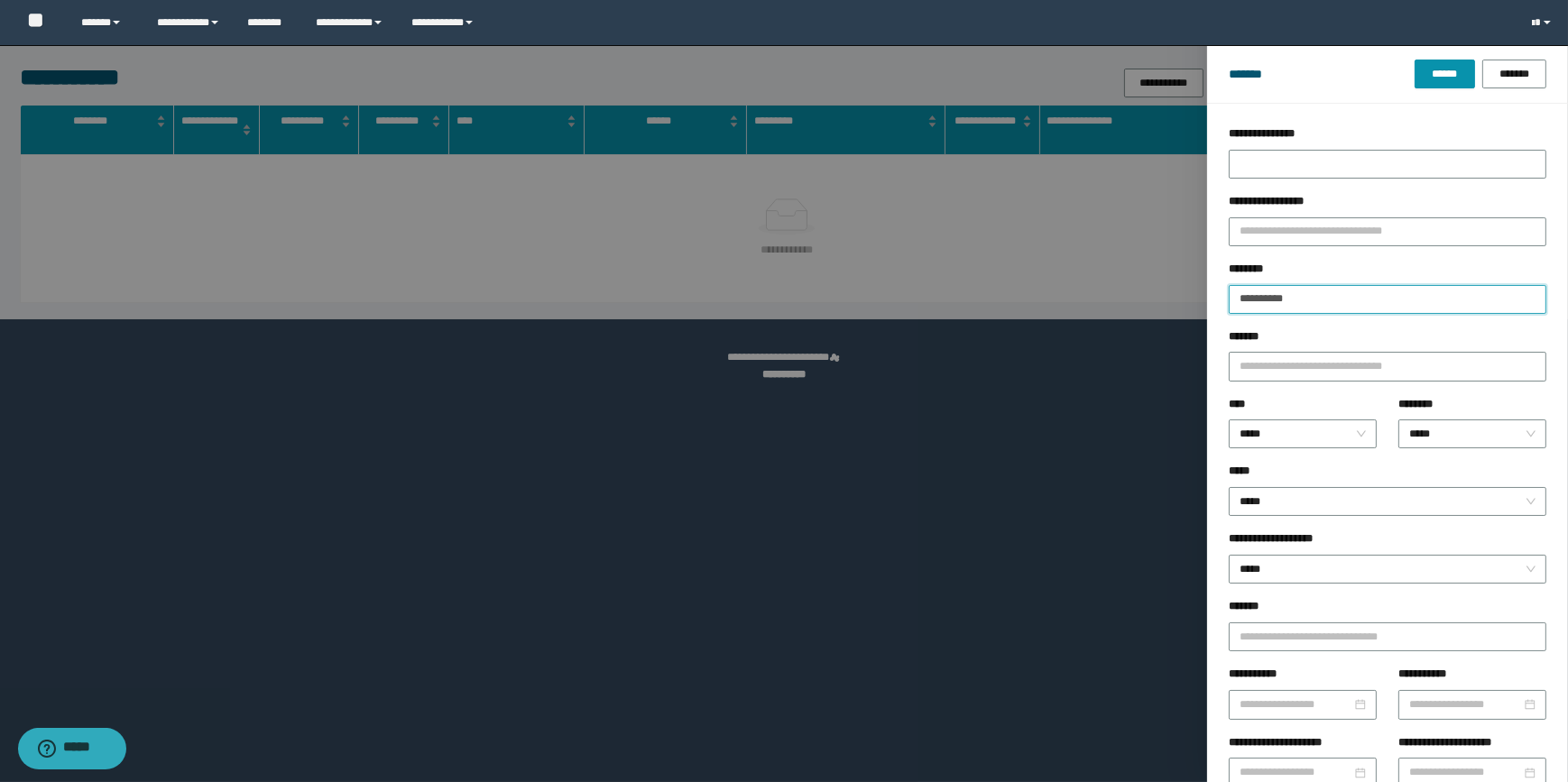 type on "**********" 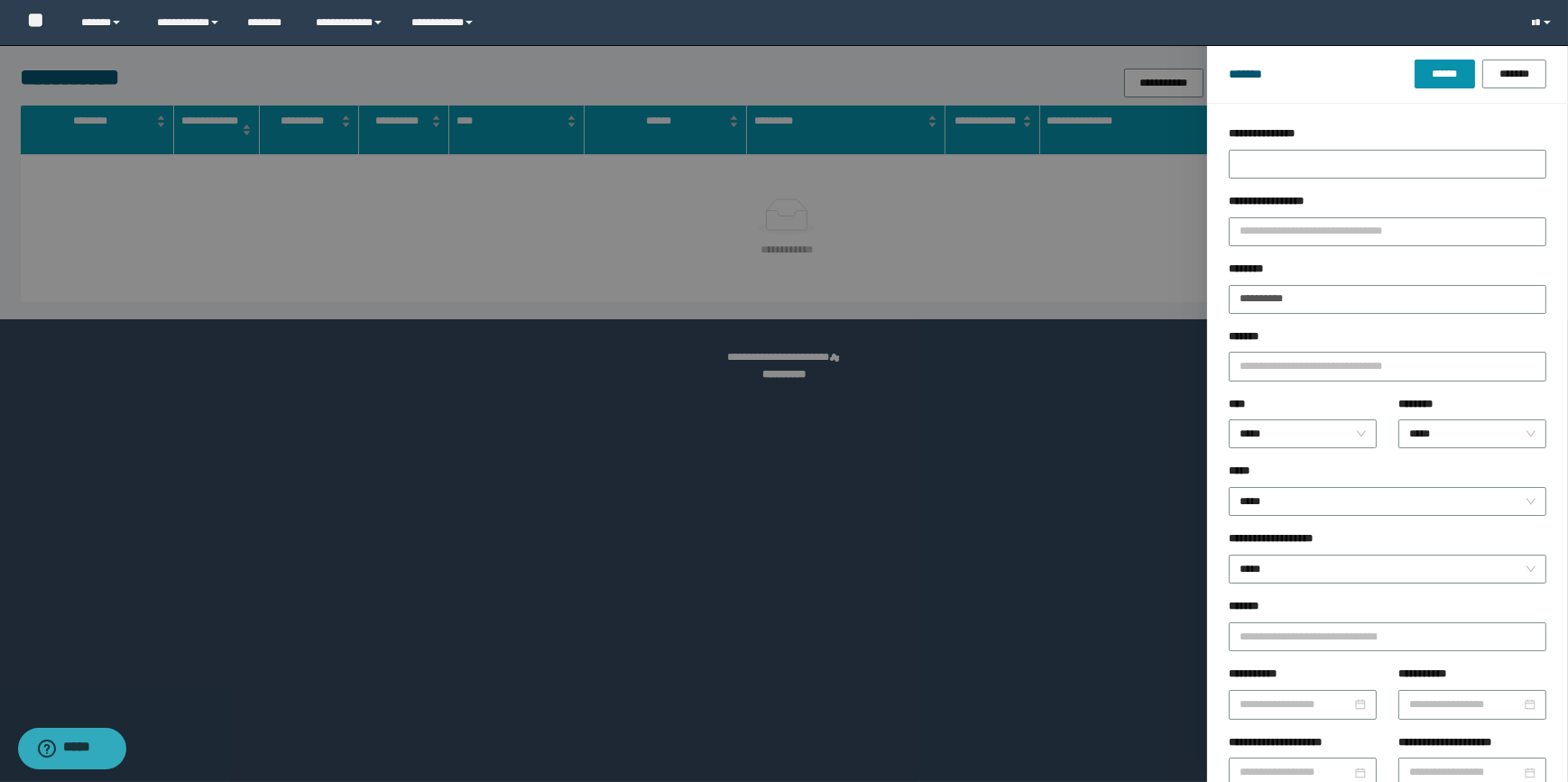 click on "******* ****** *******" at bounding box center [1388, 74] 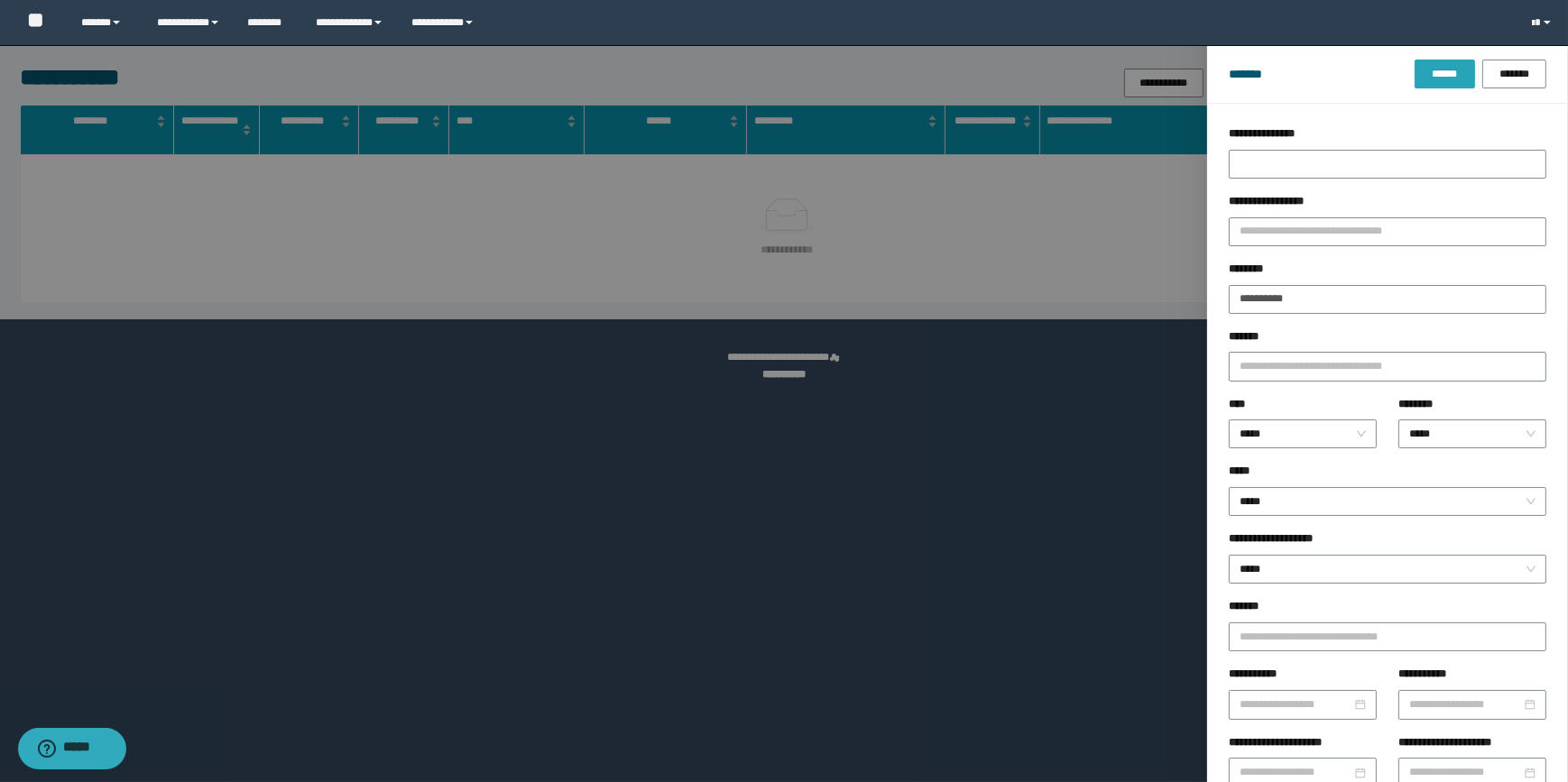click on "******" at bounding box center (1444, 74) 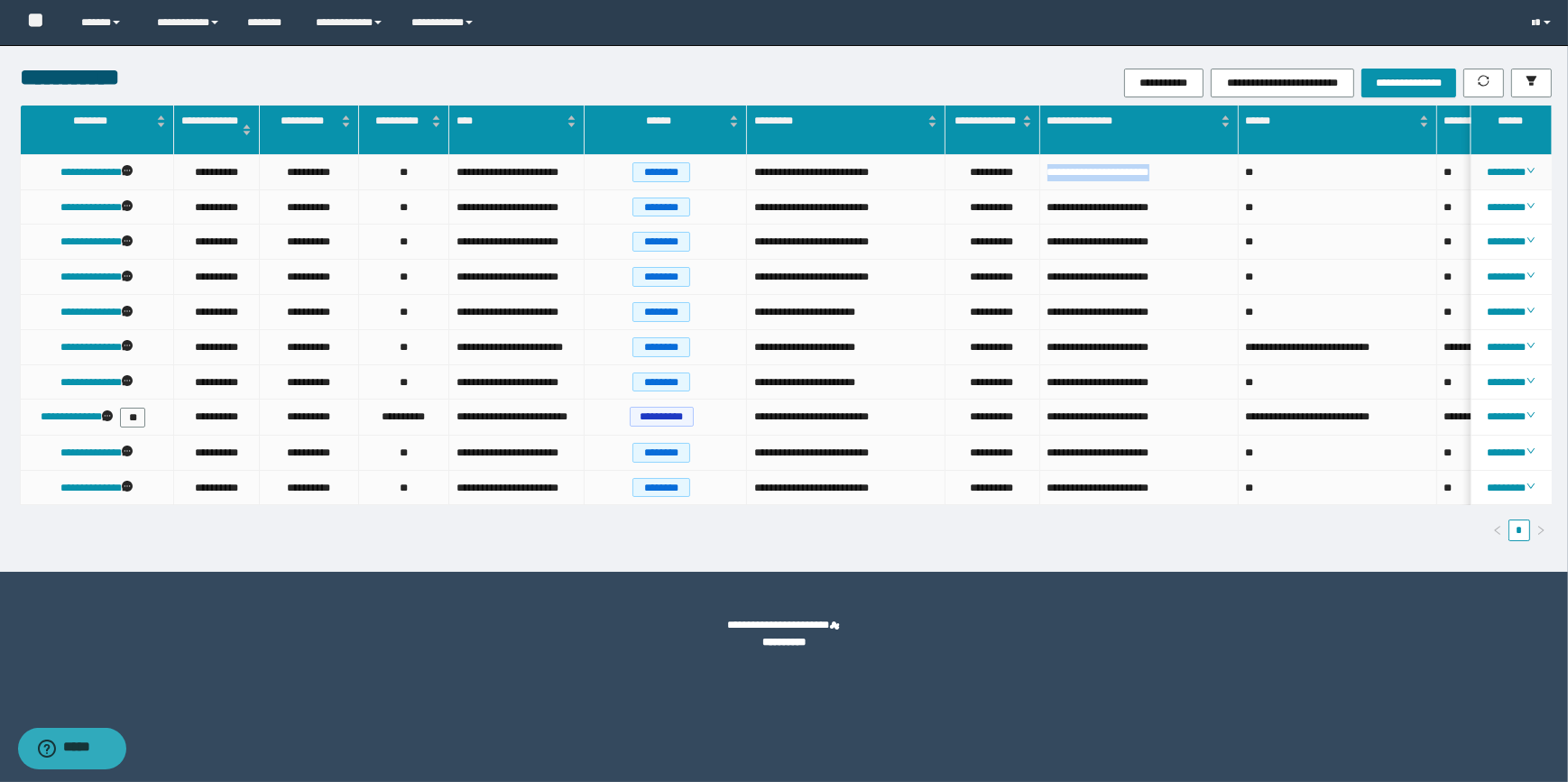 drag, startPoint x: 1188, startPoint y: 179, endPoint x: 1048, endPoint y: 176, distance: 140.03214 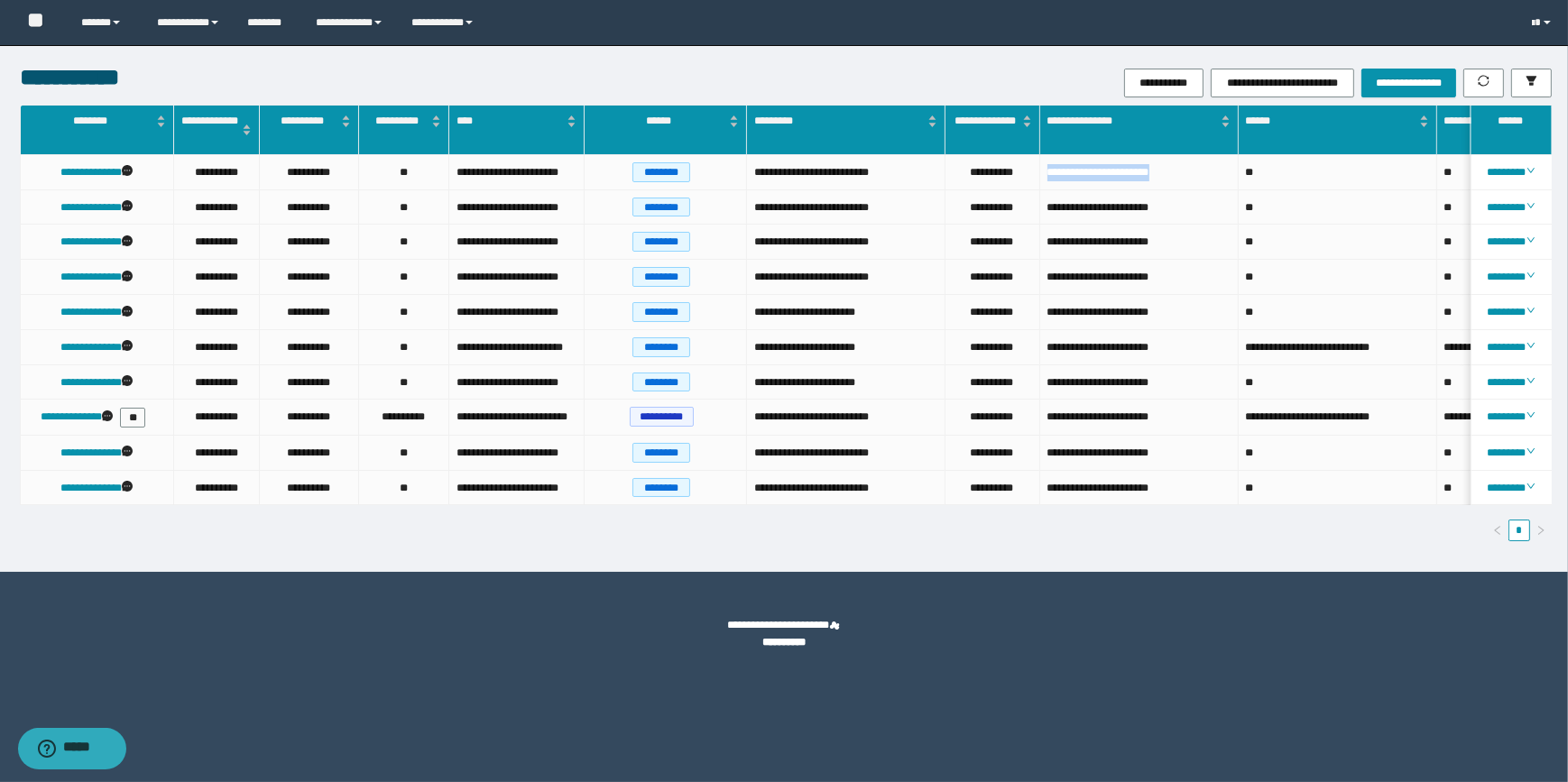 copy on "**********" 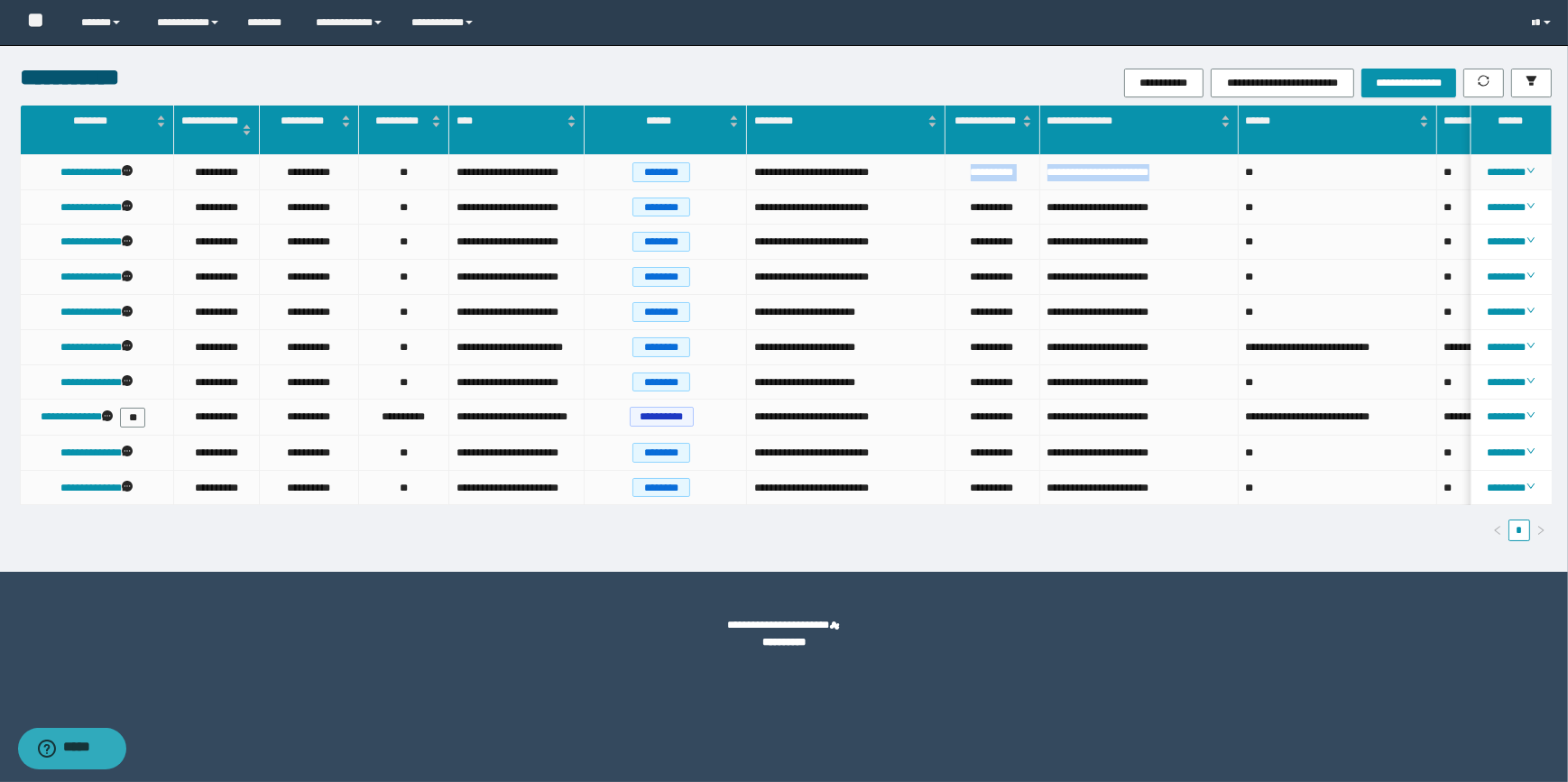 drag, startPoint x: 961, startPoint y: 172, endPoint x: 1175, endPoint y: 175, distance: 214.02103 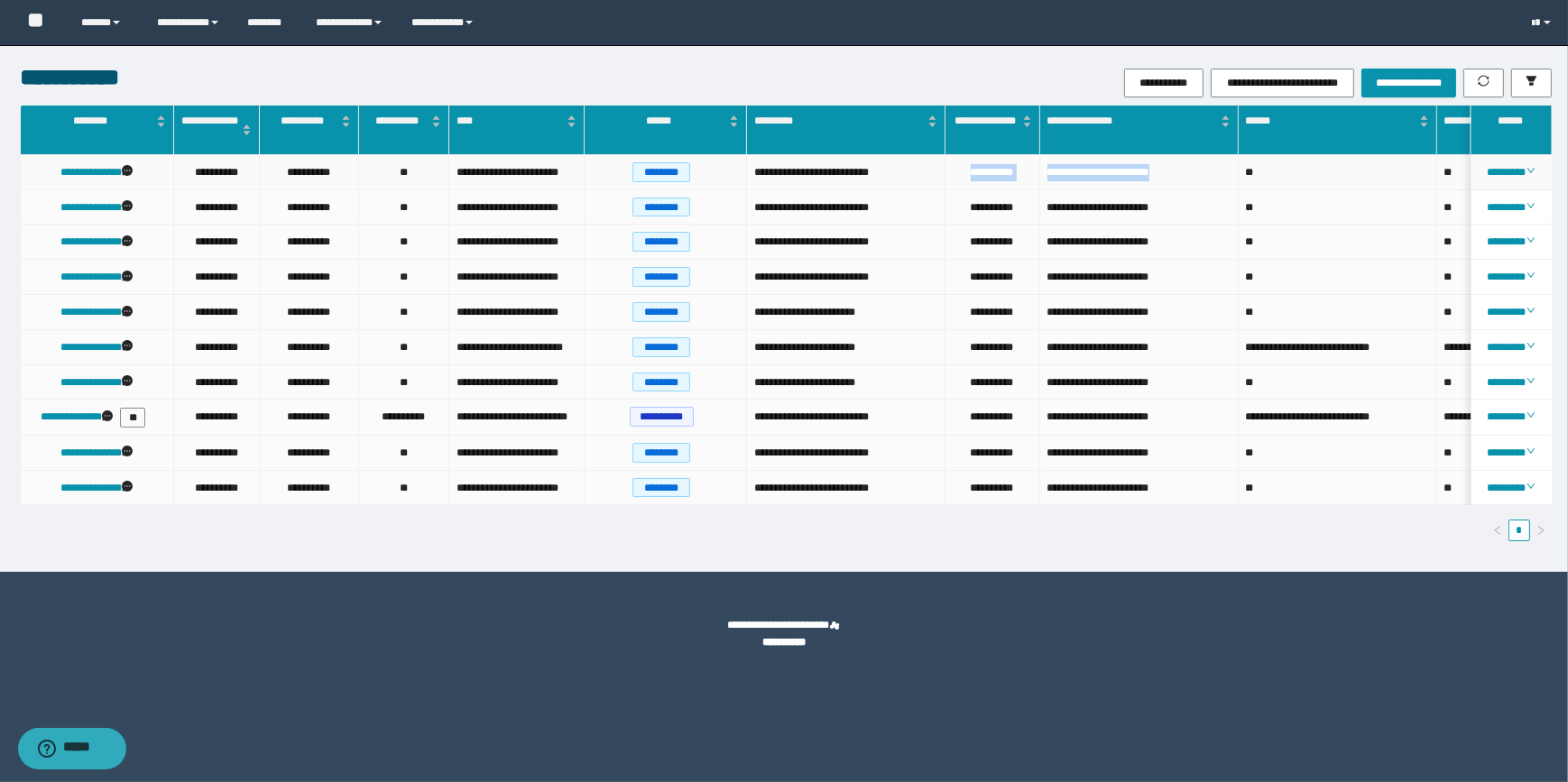 copy on "**********" 